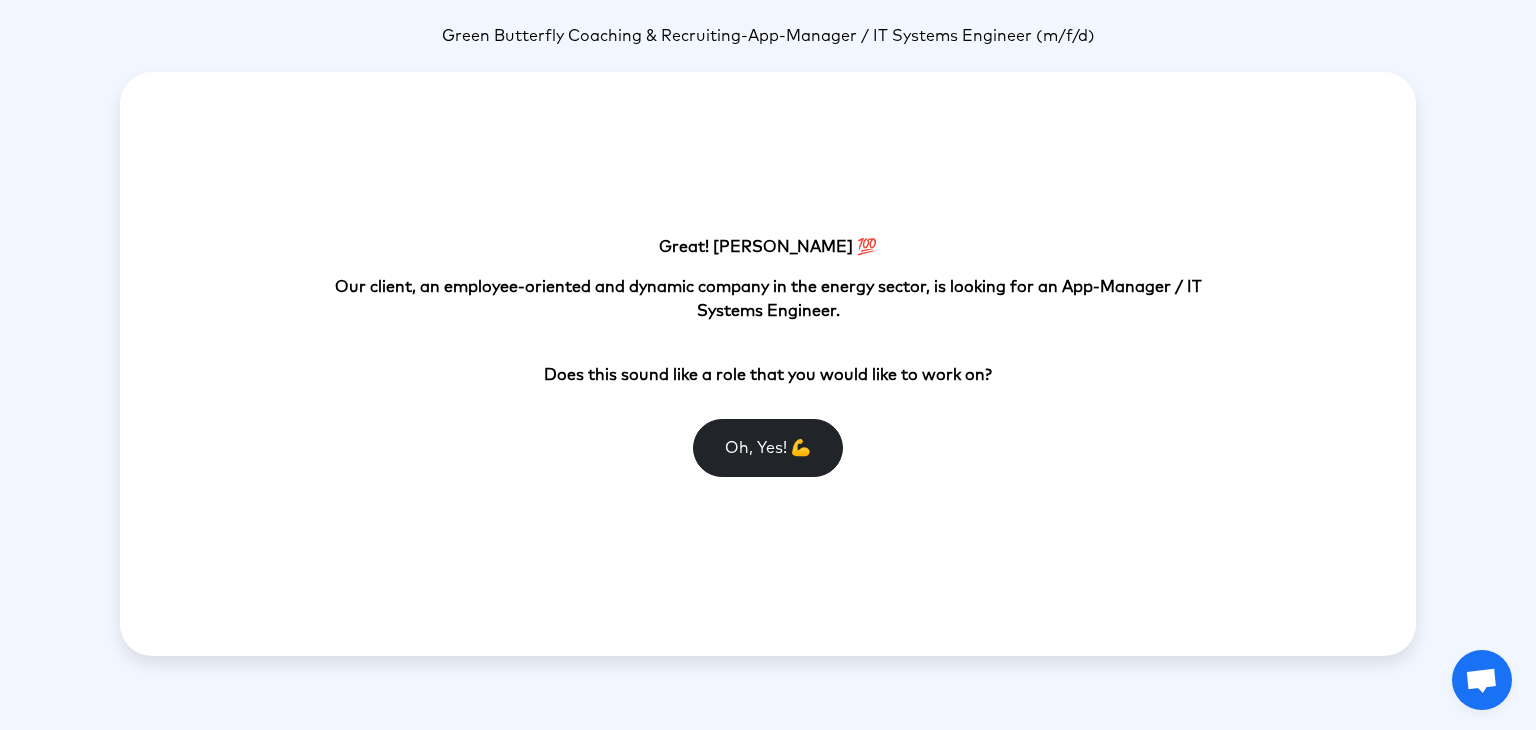 scroll, scrollTop: 0, scrollLeft: 0, axis: both 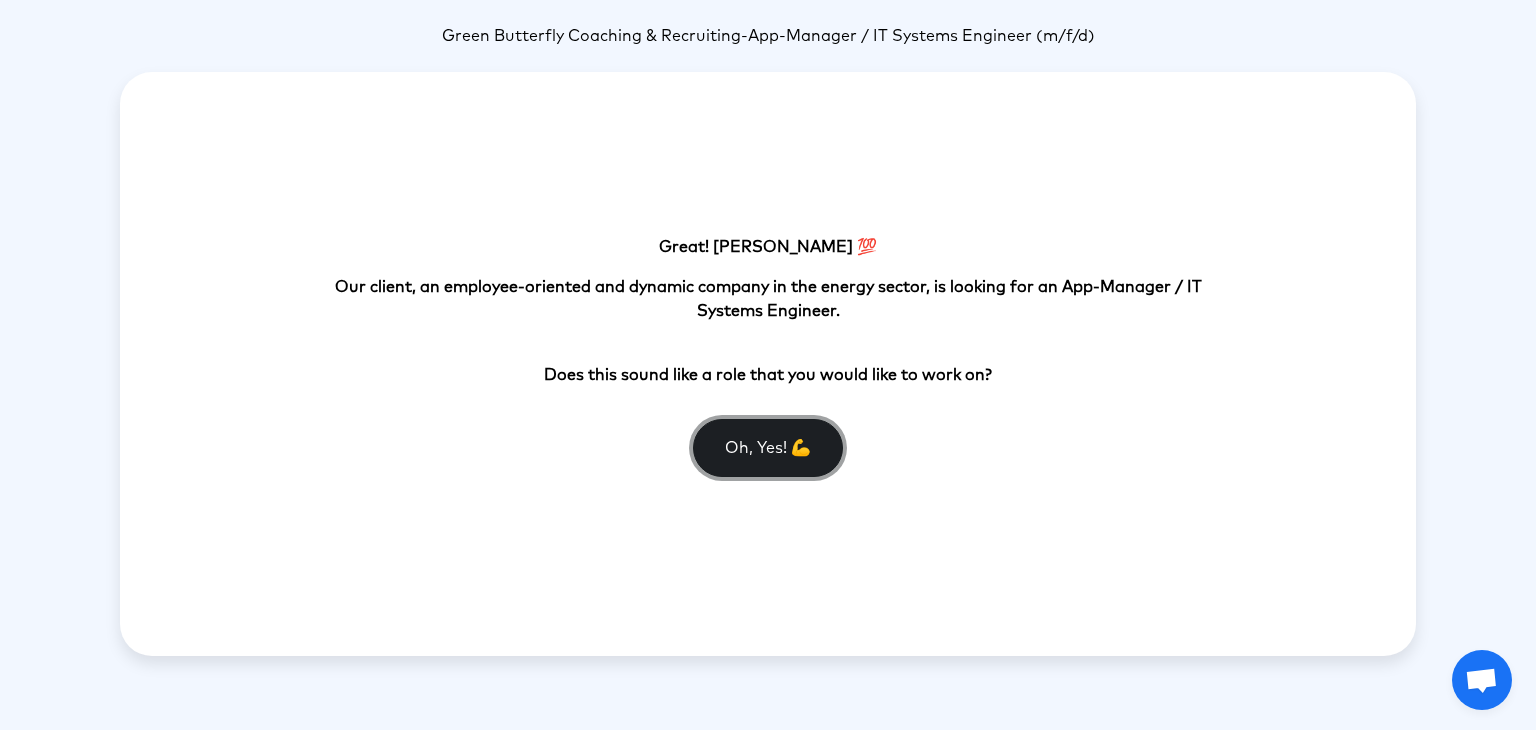 click on "Oh, Yes! 💪" at bounding box center (768, 448) 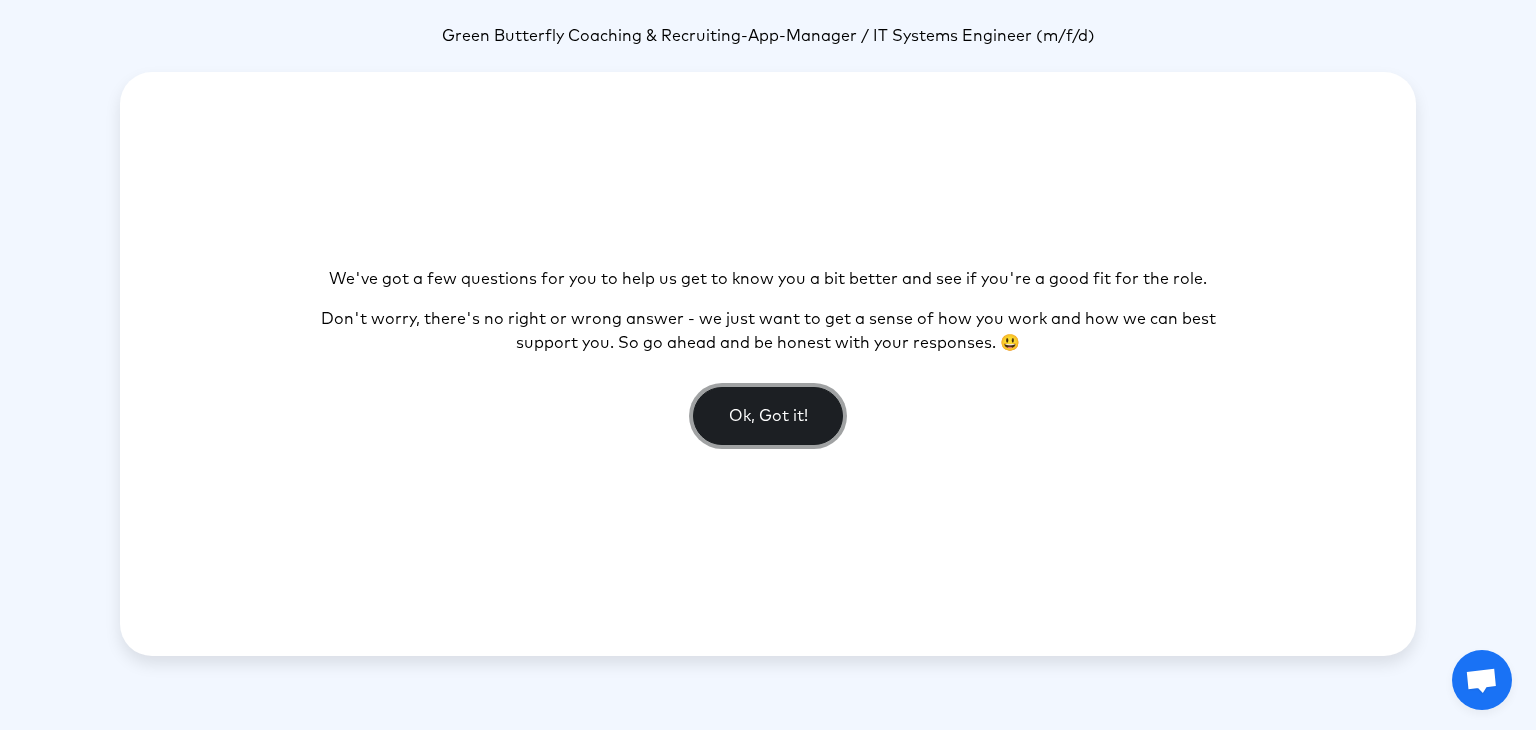click on "Ok, Got it!" at bounding box center (768, 416) 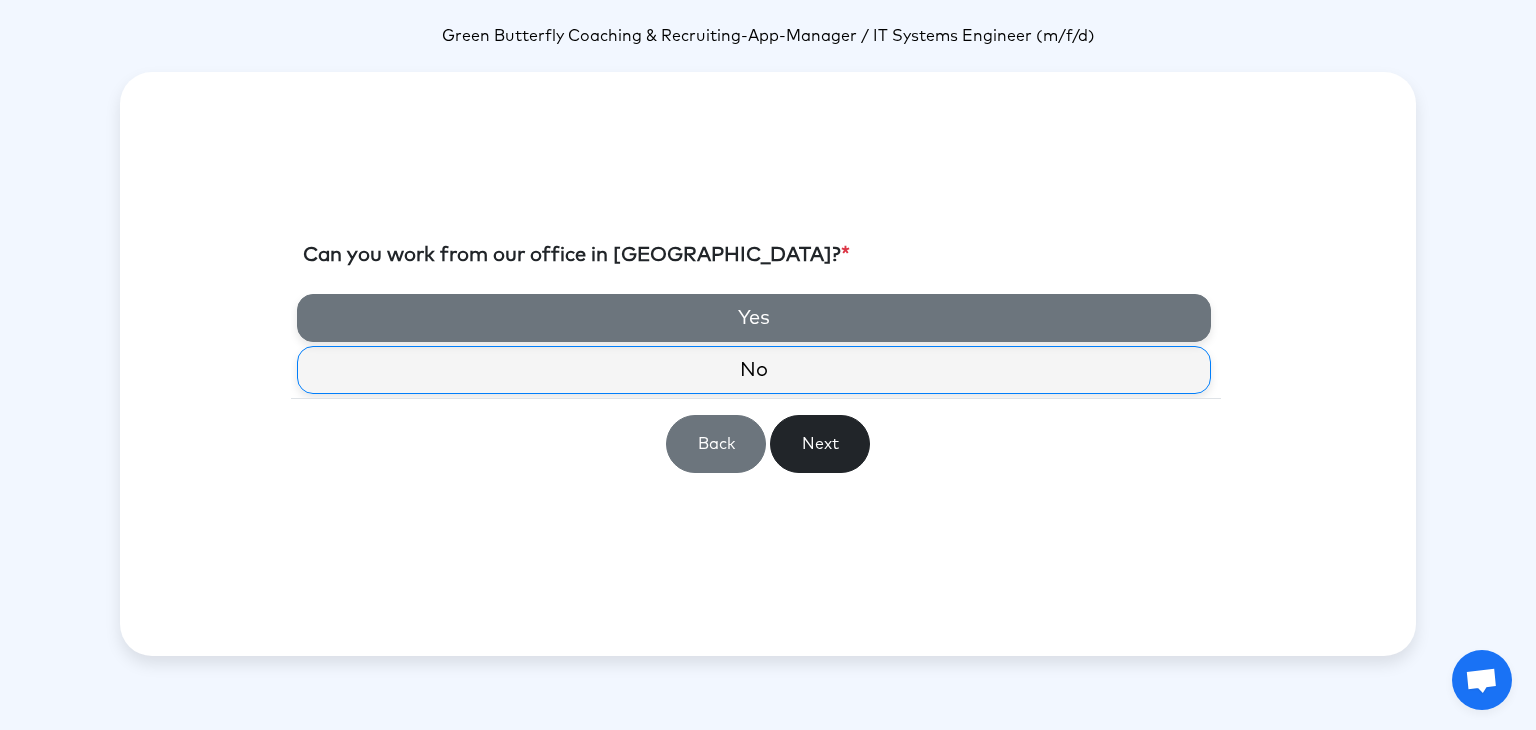 click on "Yes" at bounding box center [754, 318] 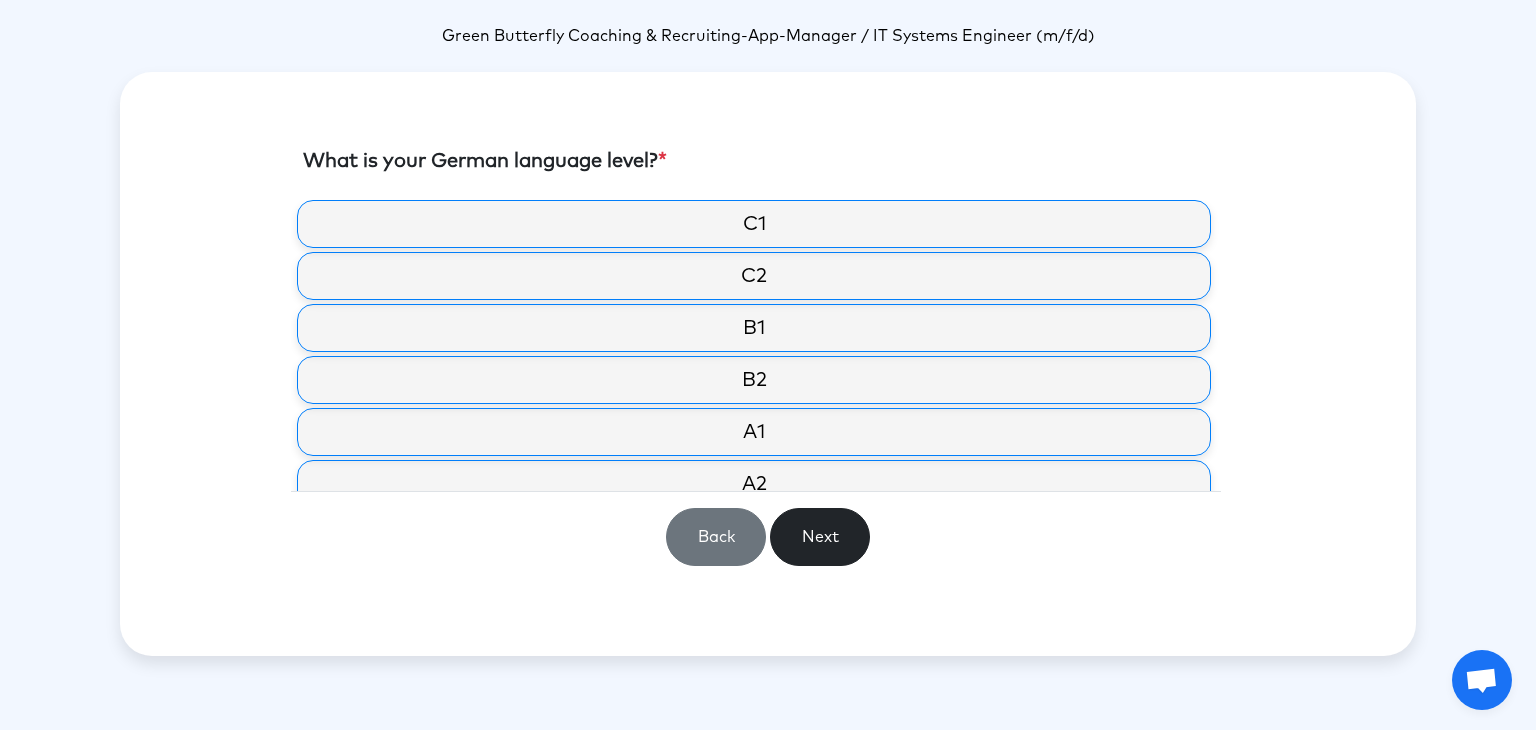 drag, startPoint x: 764, startPoint y: 333, endPoint x: 582, endPoint y: 597, distance: 320.65558 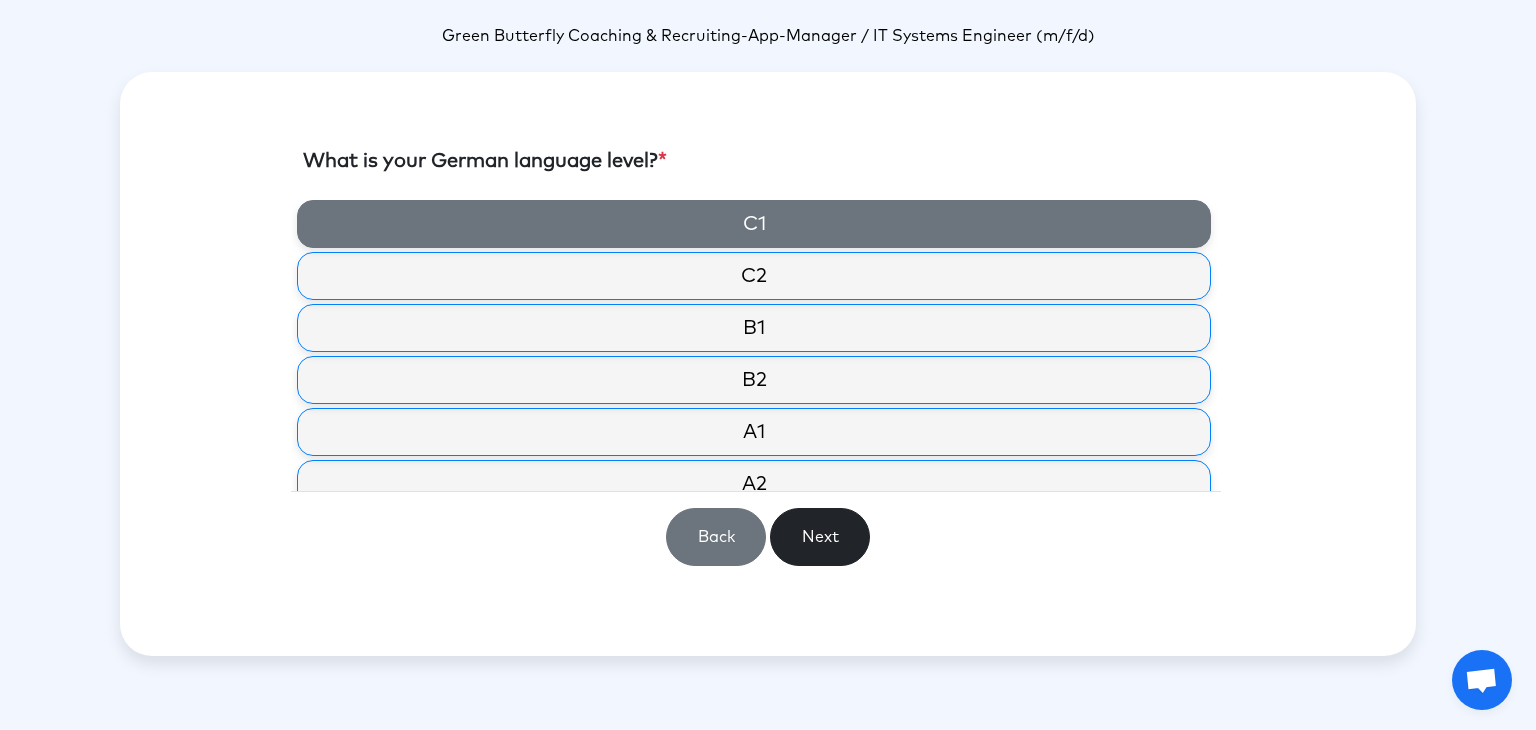 click on "C1" at bounding box center [754, 224] 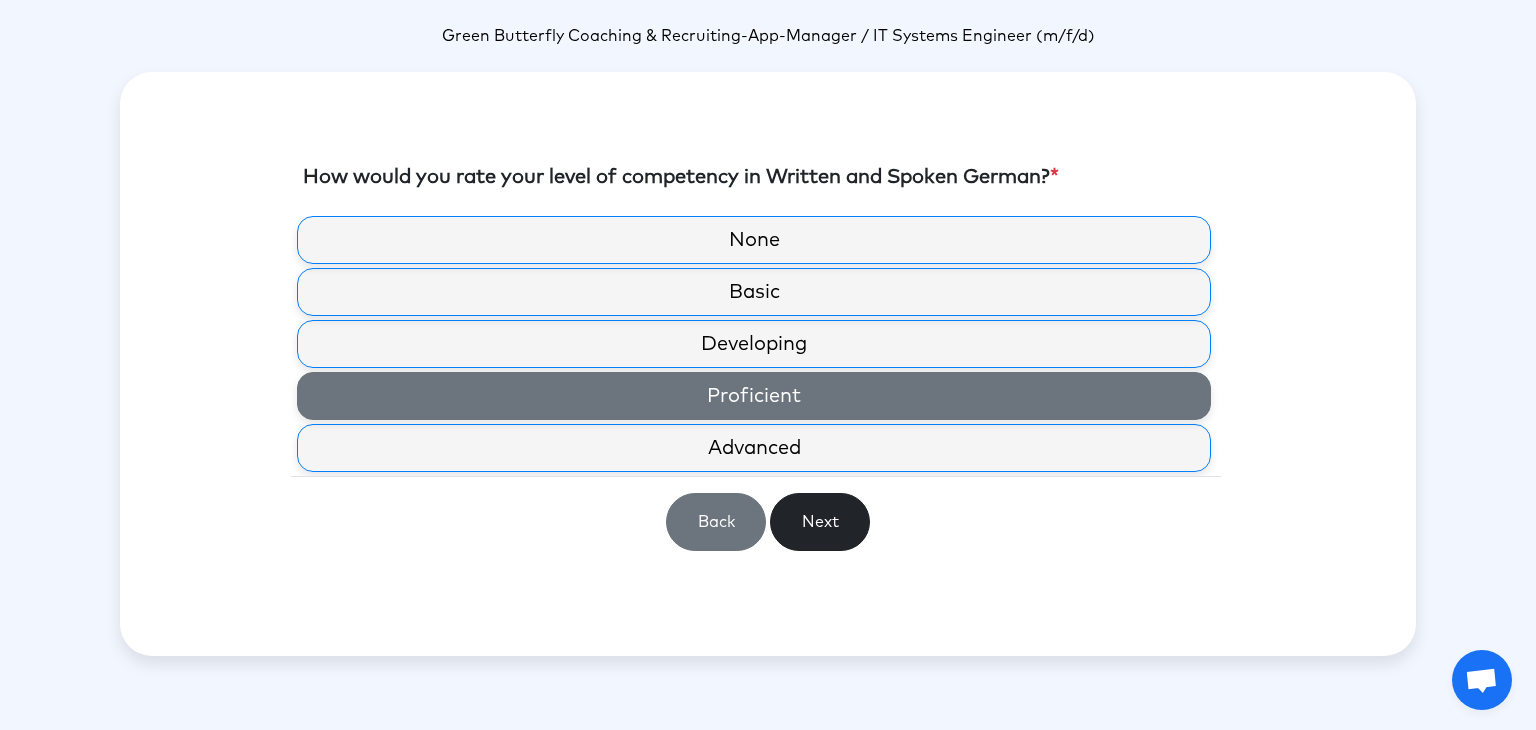 click on "Proficient" at bounding box center (754, 396) 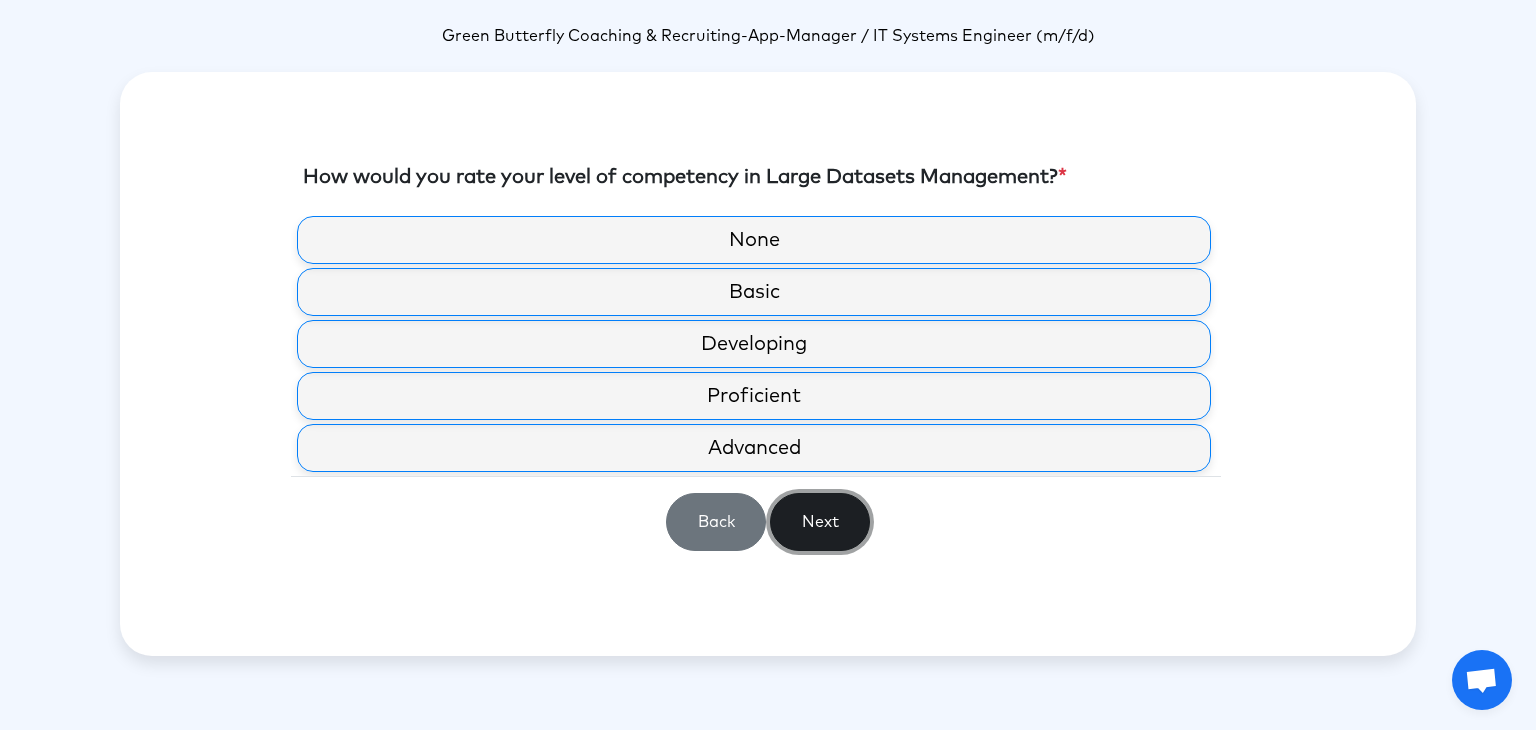 click on "Next" at bounding box center [820, 522] 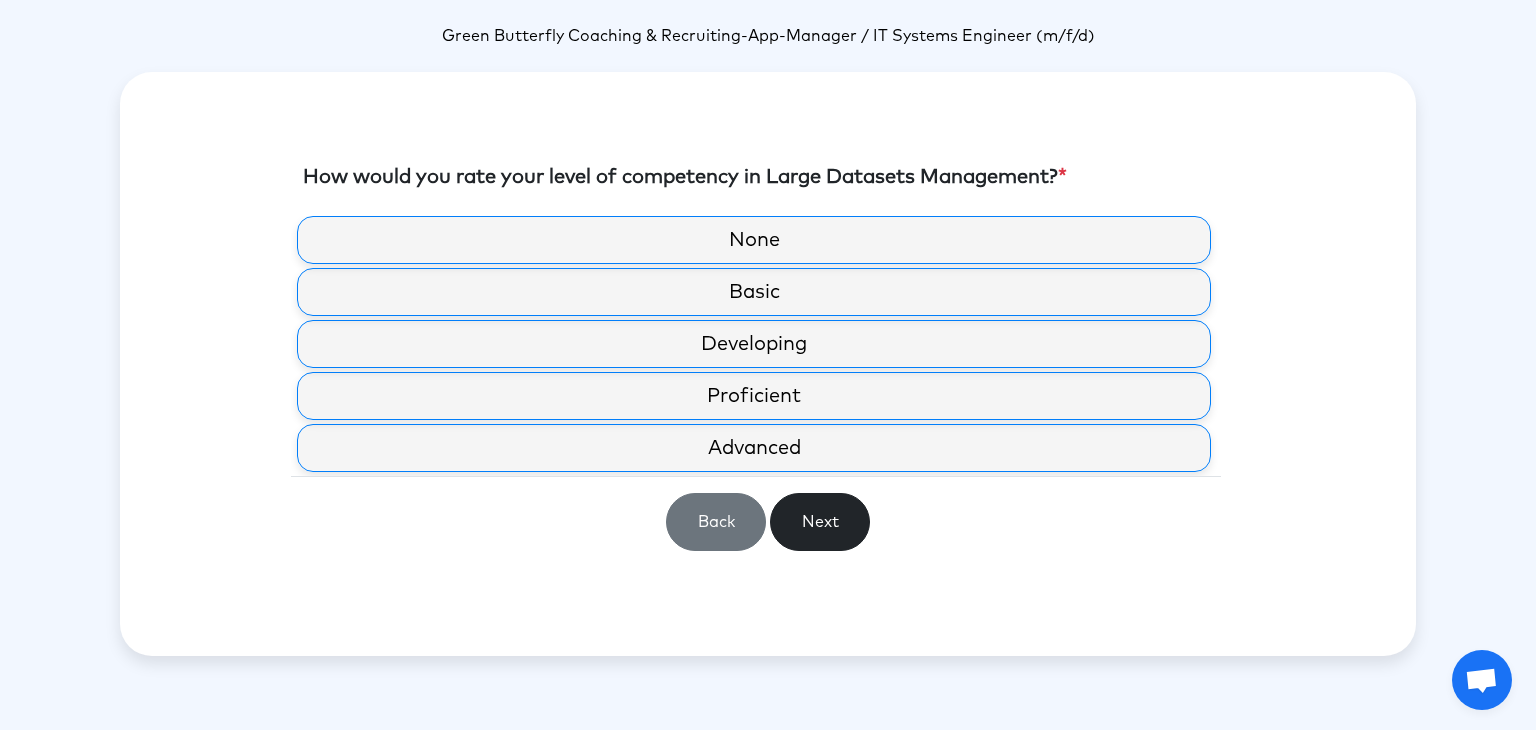 drag, startPoint x: 932, startPoint y: 109, endPoint x: 717, endPoint y: 130, distance: 216.02315 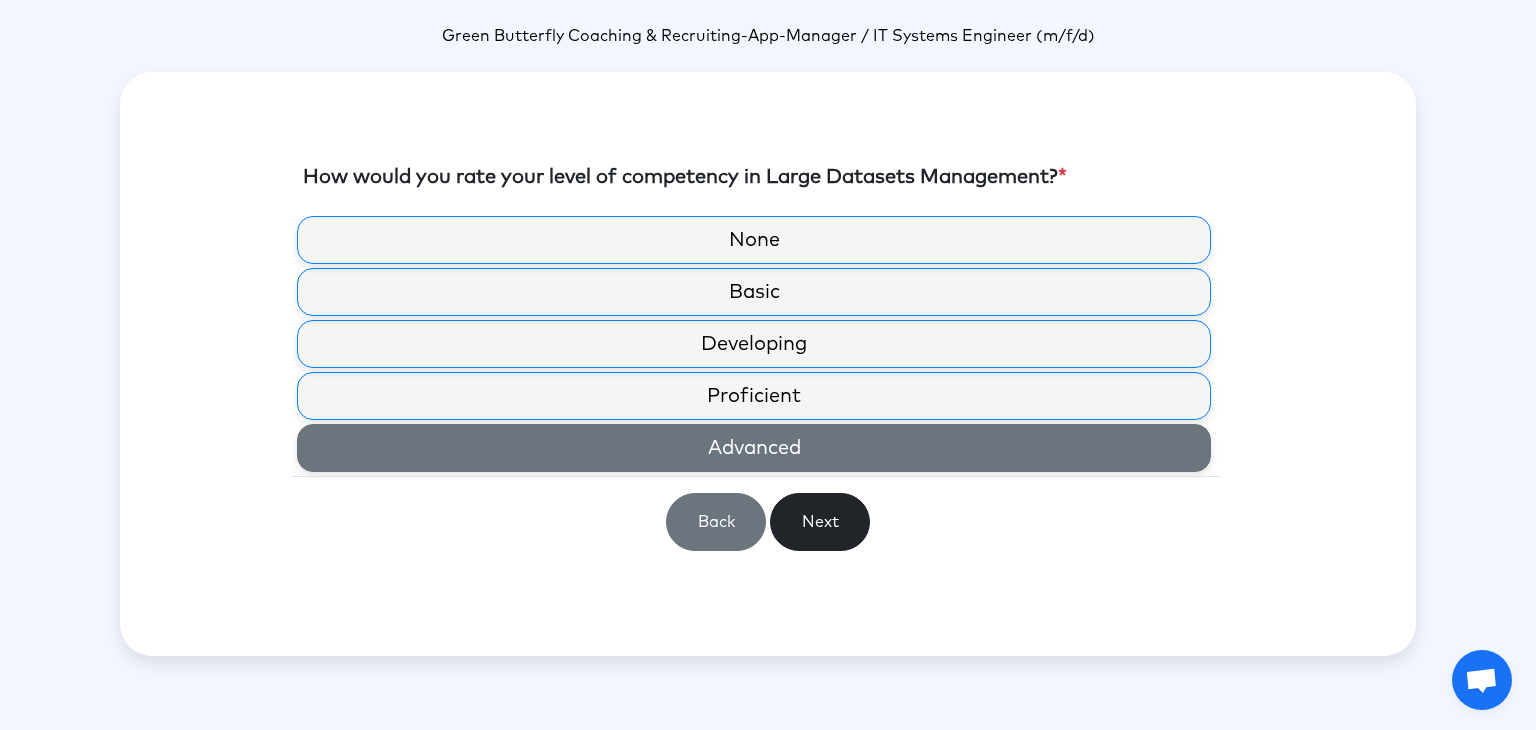click on "Advanced" at bounding box center (754, 448) 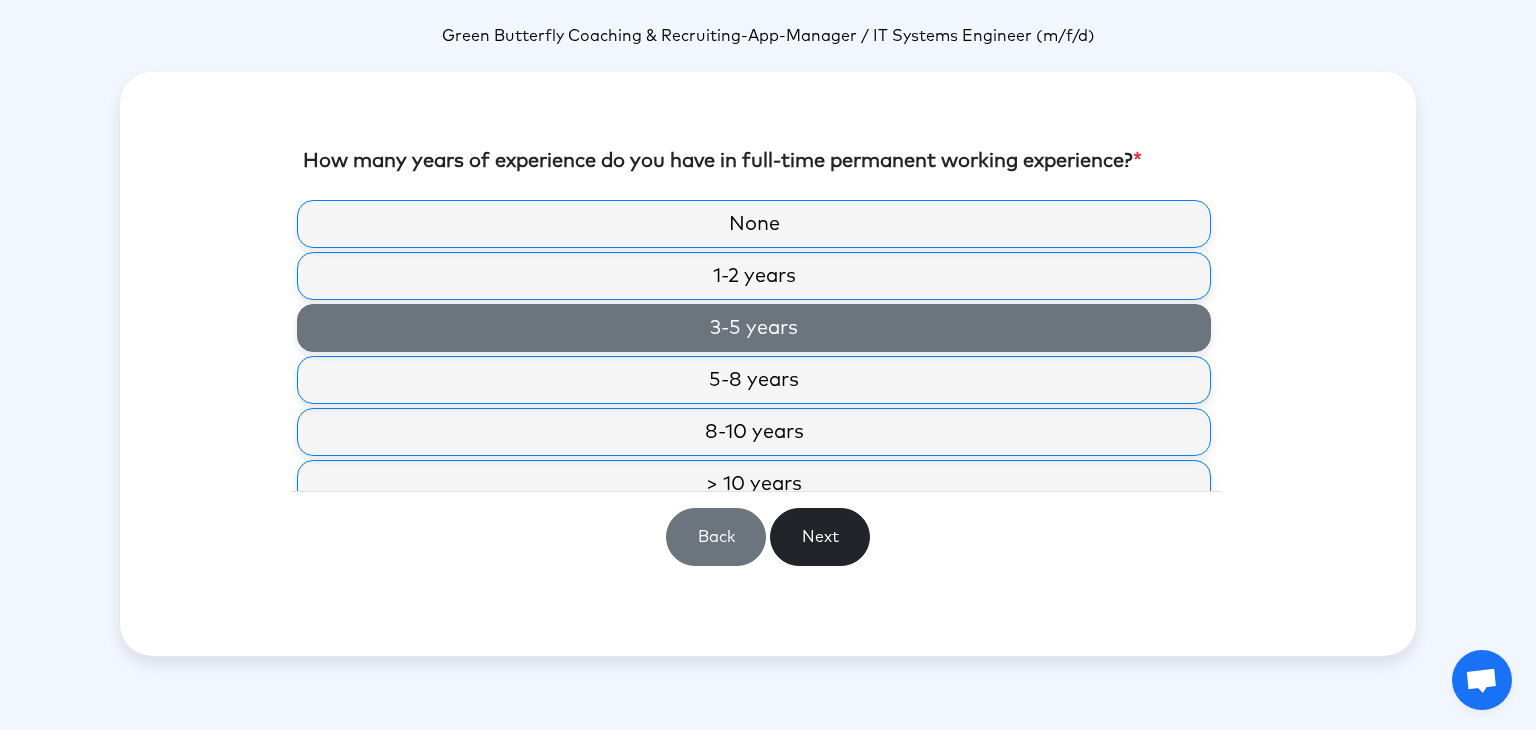 click on "3-5 years" at bounding box center (754, 328) 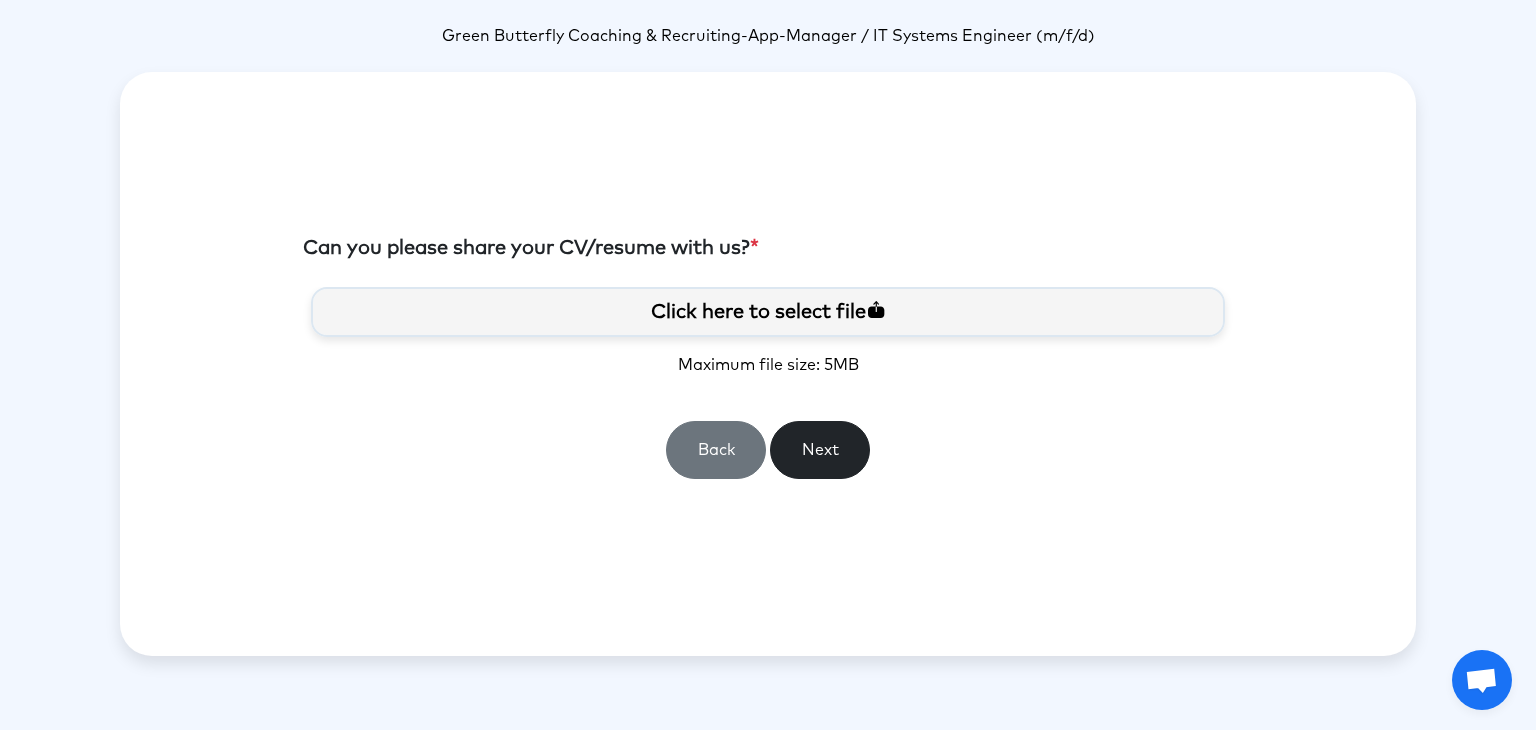 click on "Click here to select file" at bounding box center (768, 312) 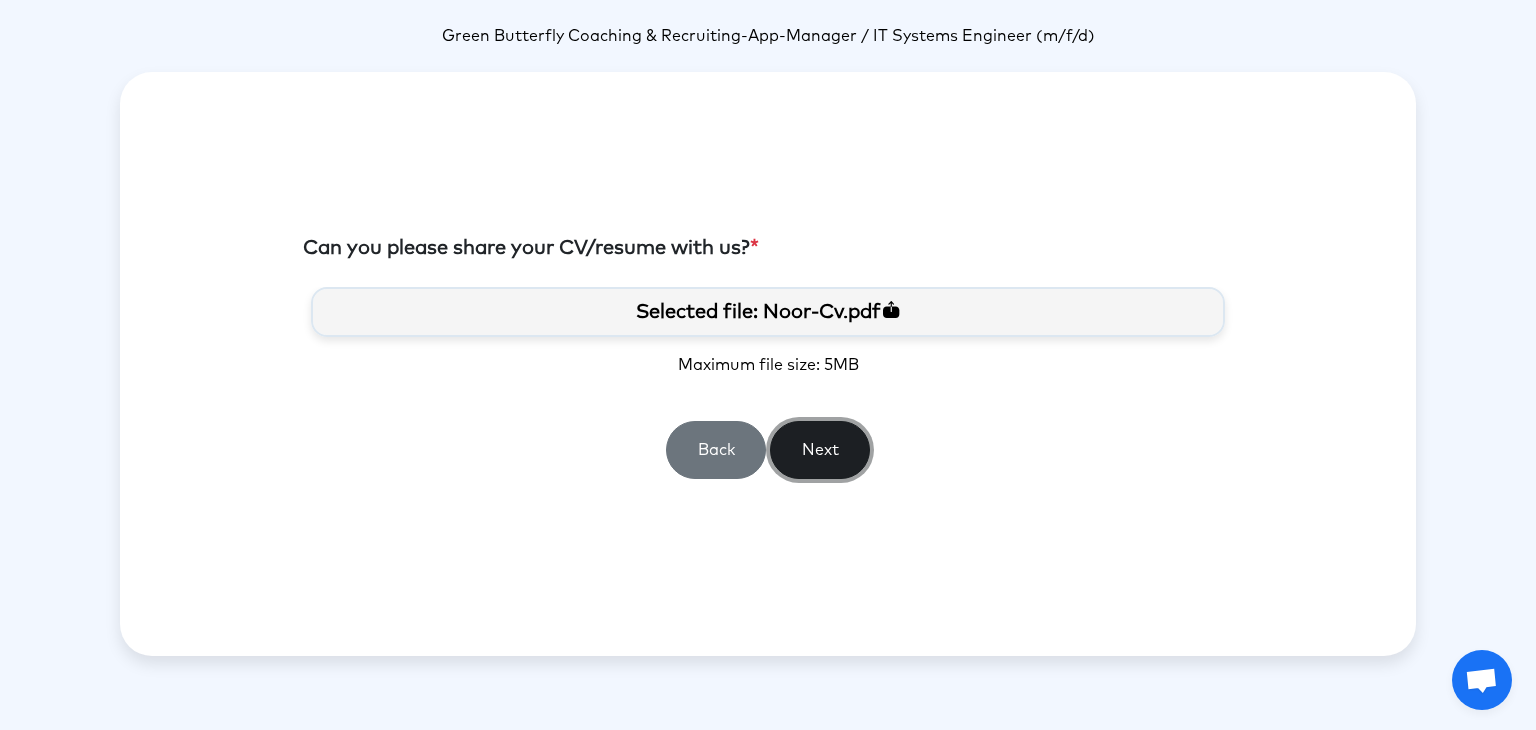 click on "Next" at bounding box center (820, 450) 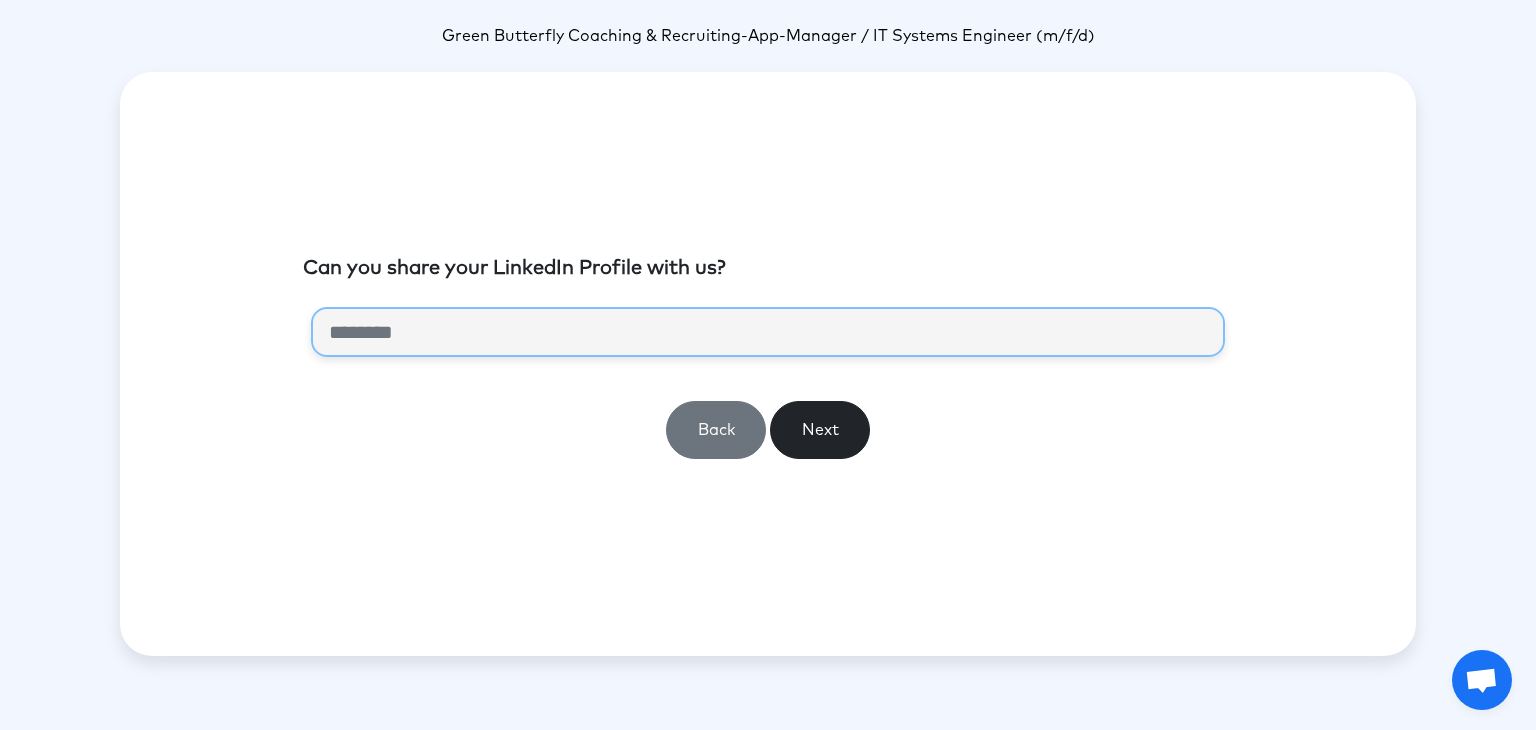 click at bounding box center (768, 332) 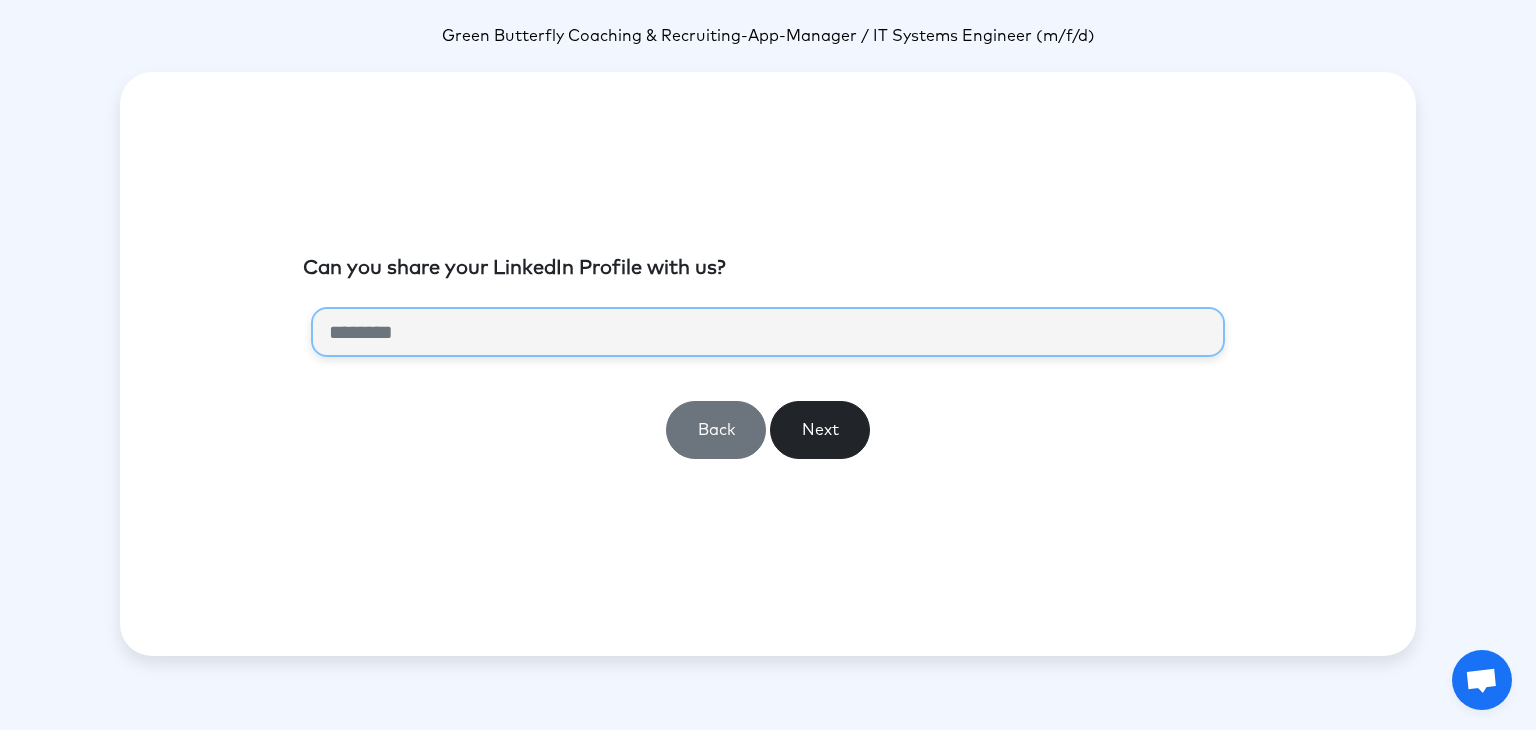 click at bounding box center [768, 332] 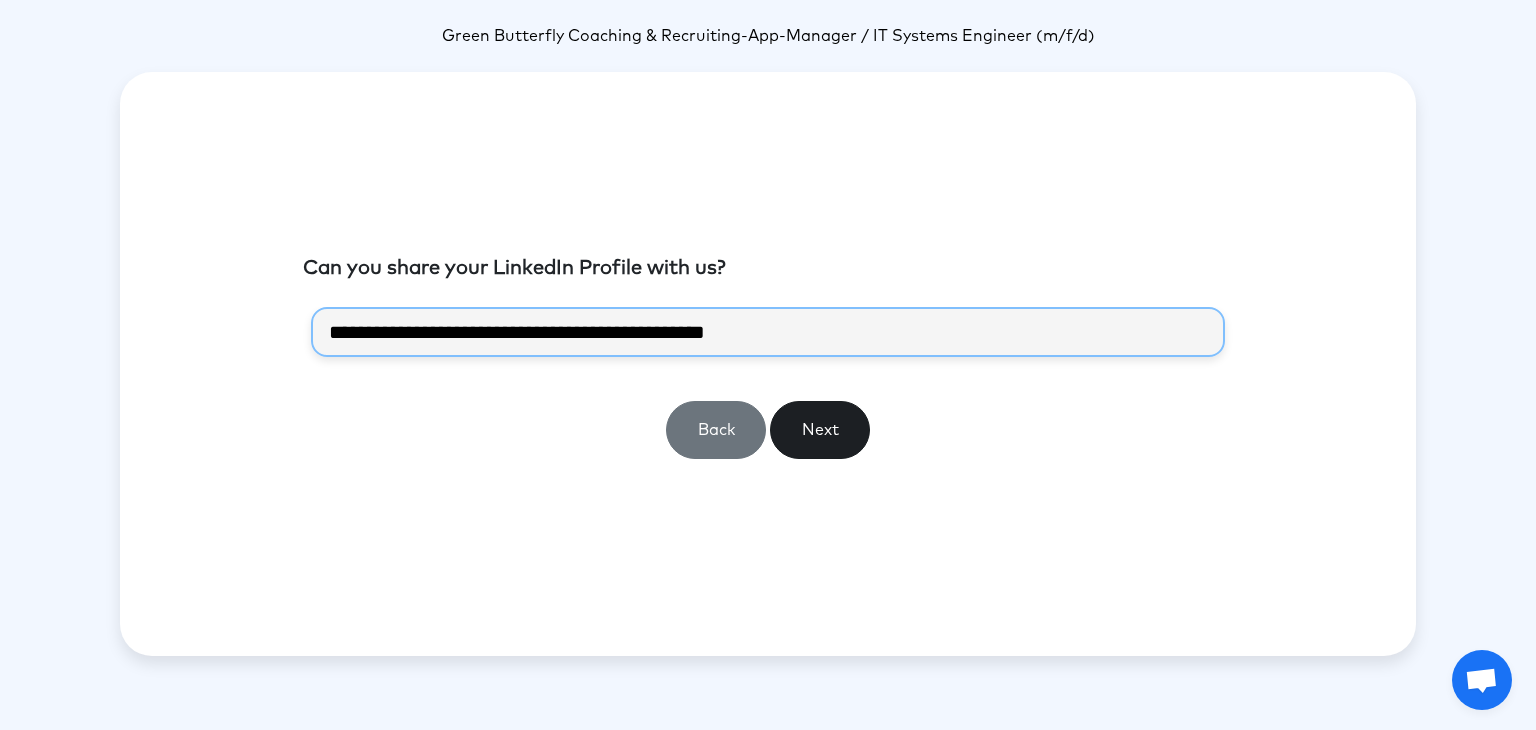 type on "**********" 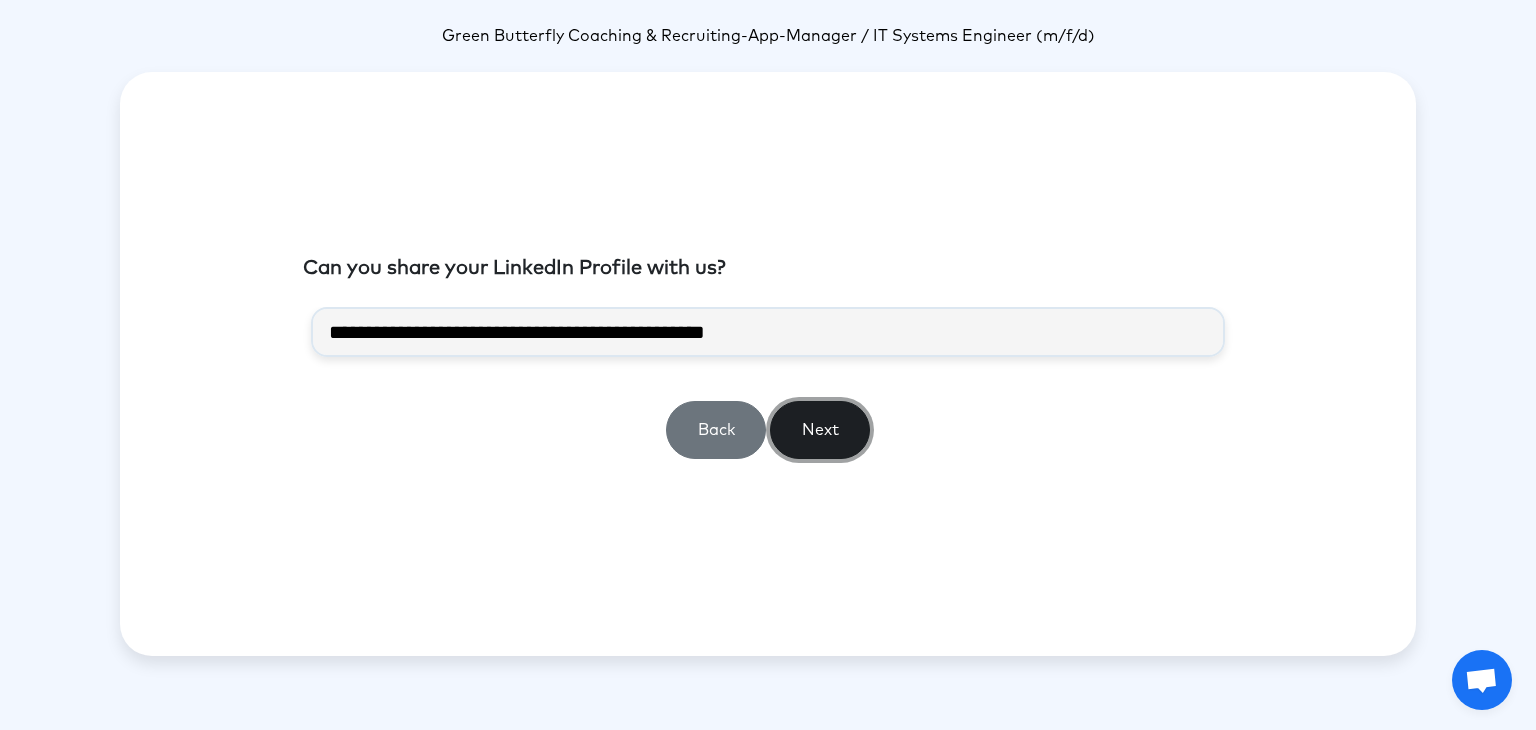 click on "Next" at bounding box center (820, 430) 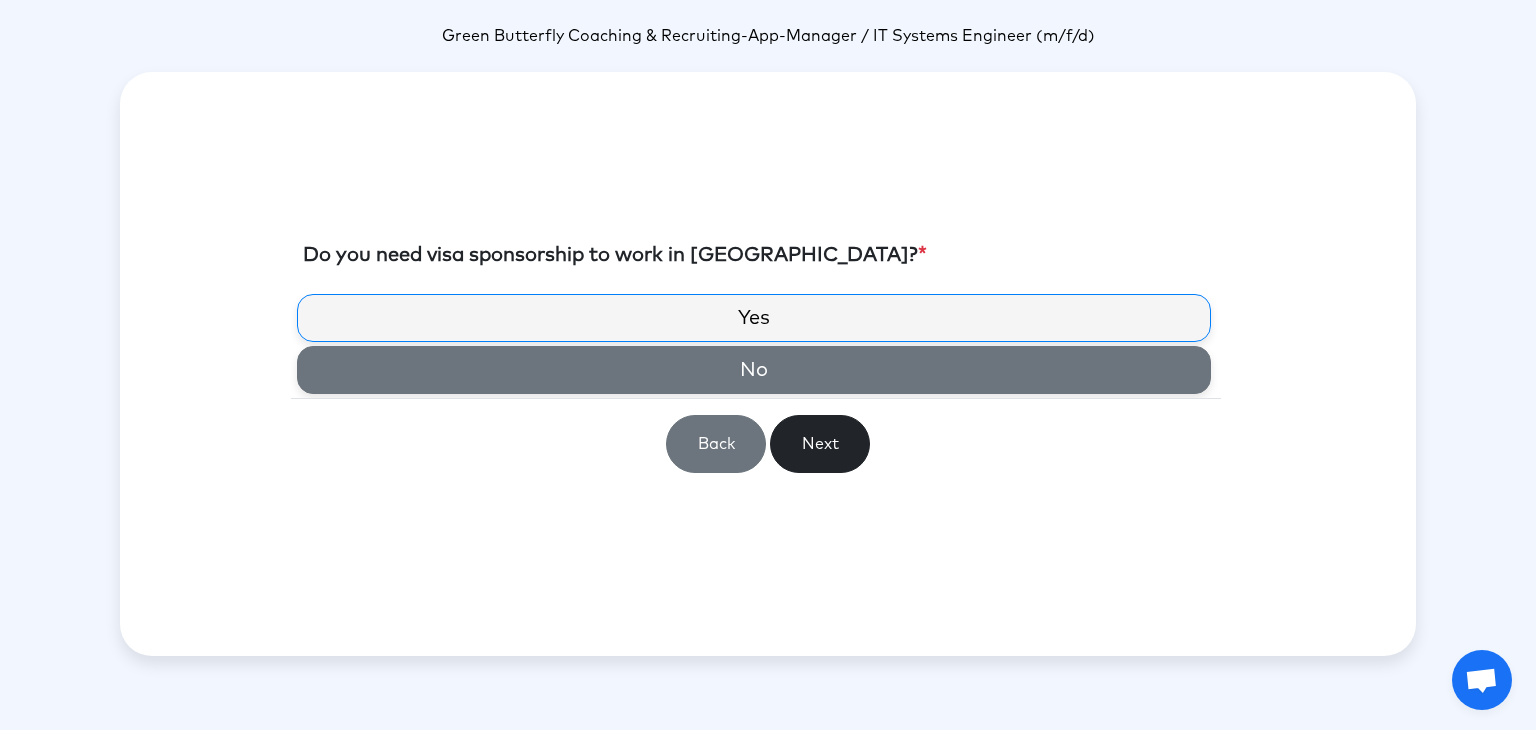 click on "No" at bounding box center [754, 370] 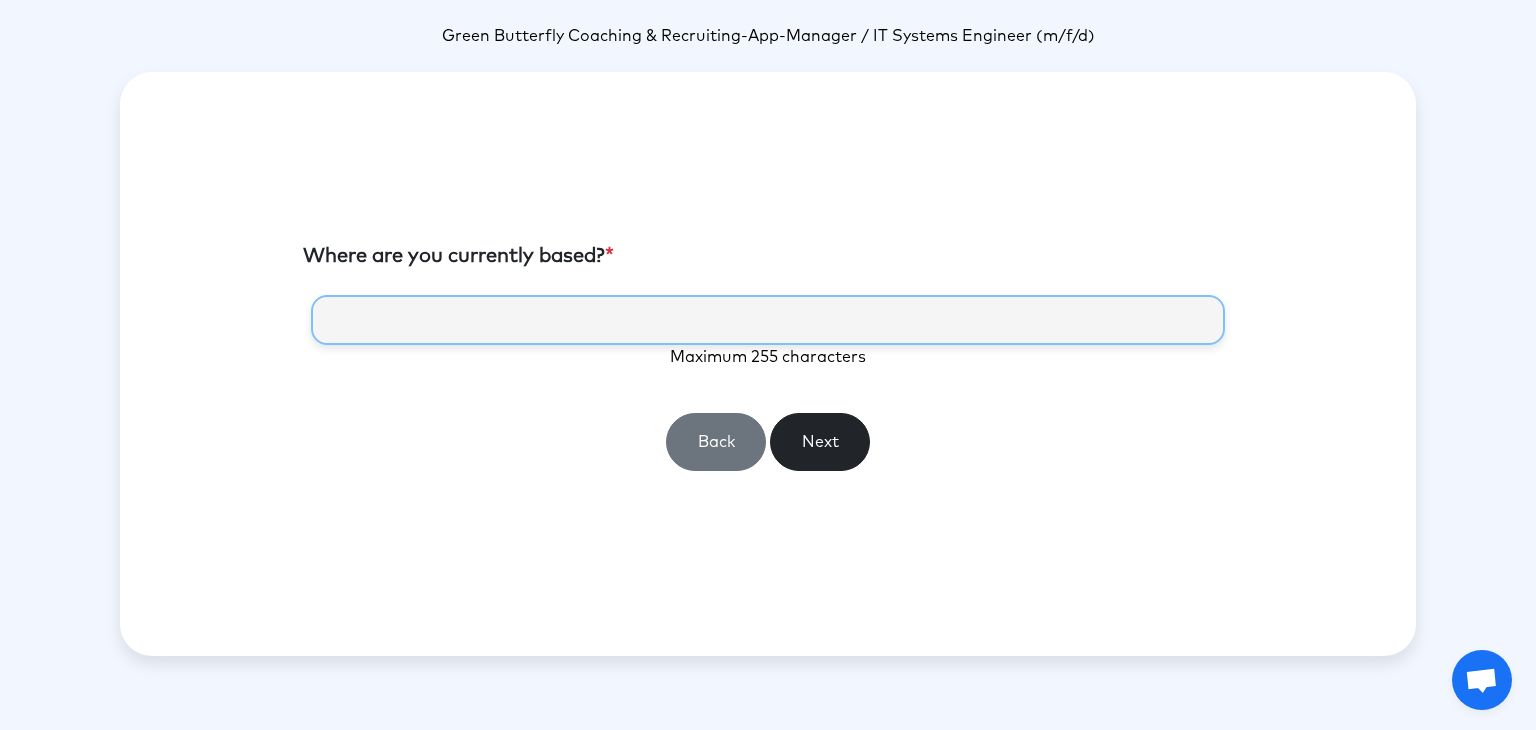 click at bounding box center [768, 320] 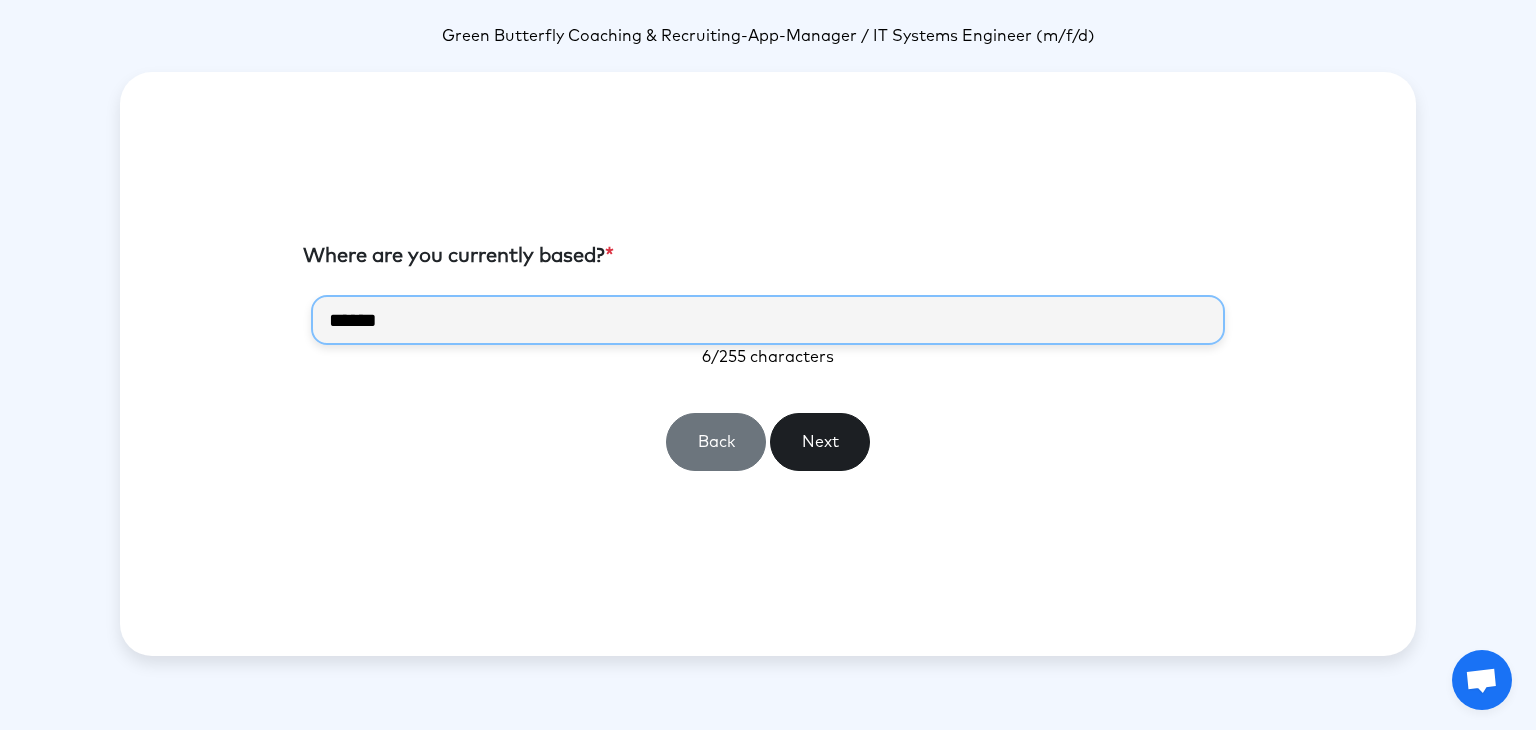 type on "******" 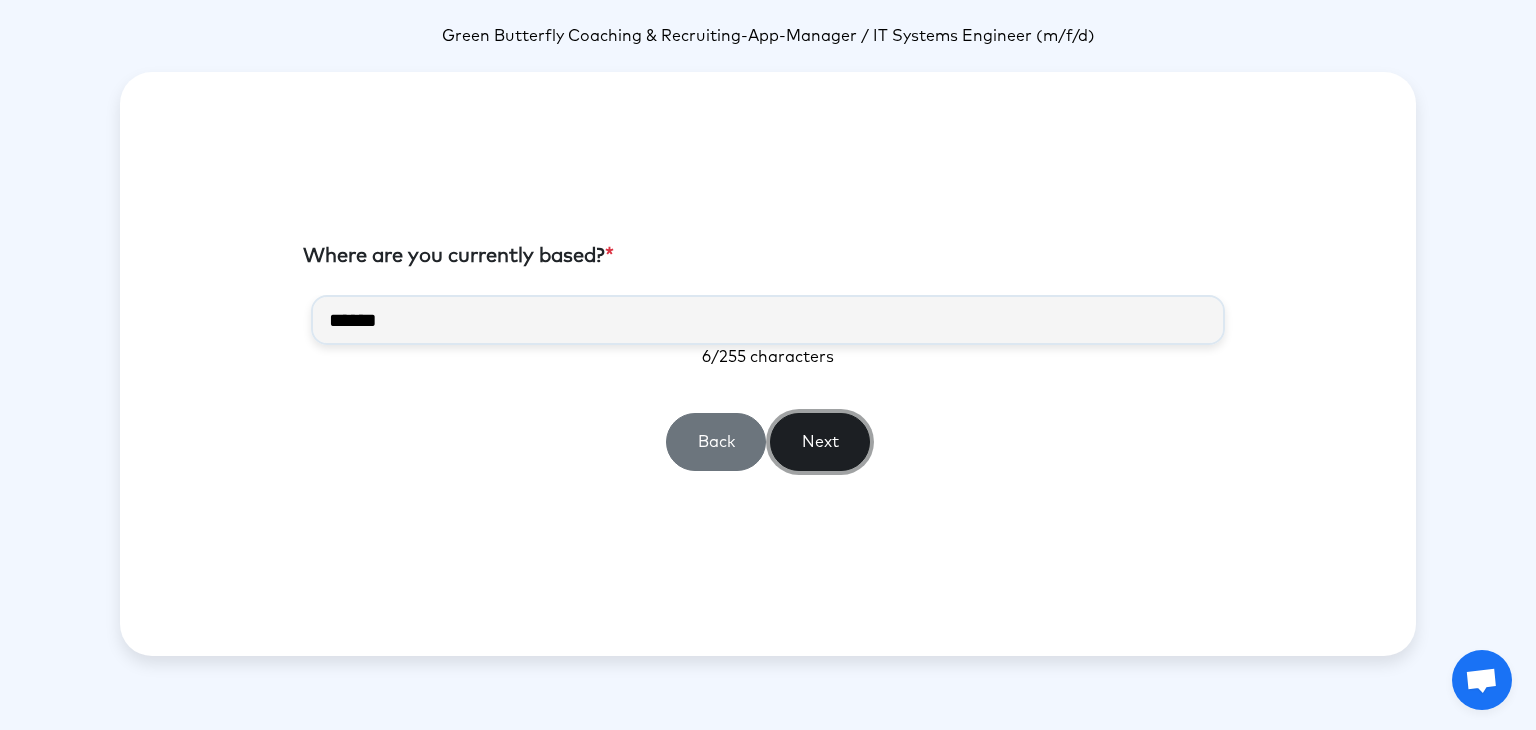 click on "Next" at bounding box center (820, 442) 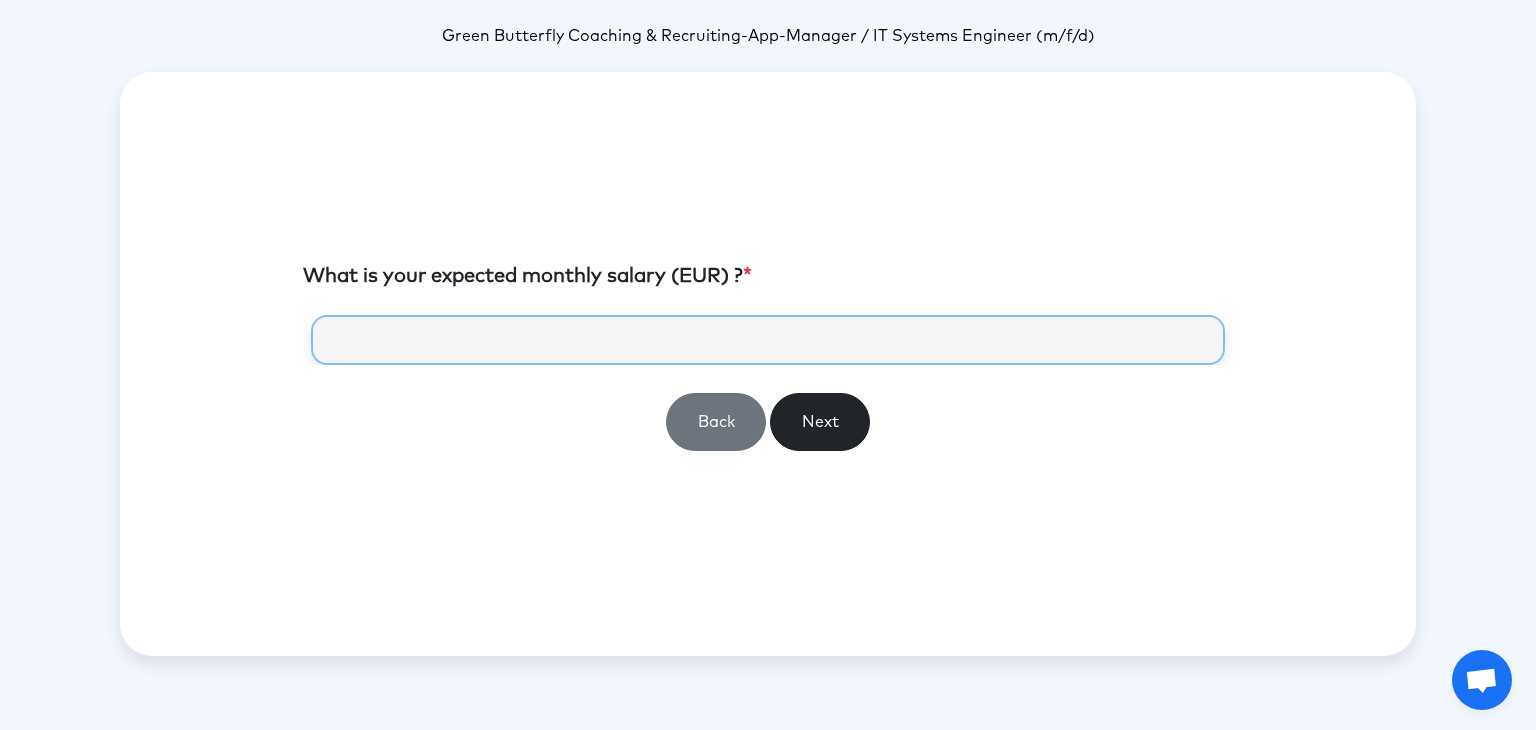 click at bounding box center (768, 340) 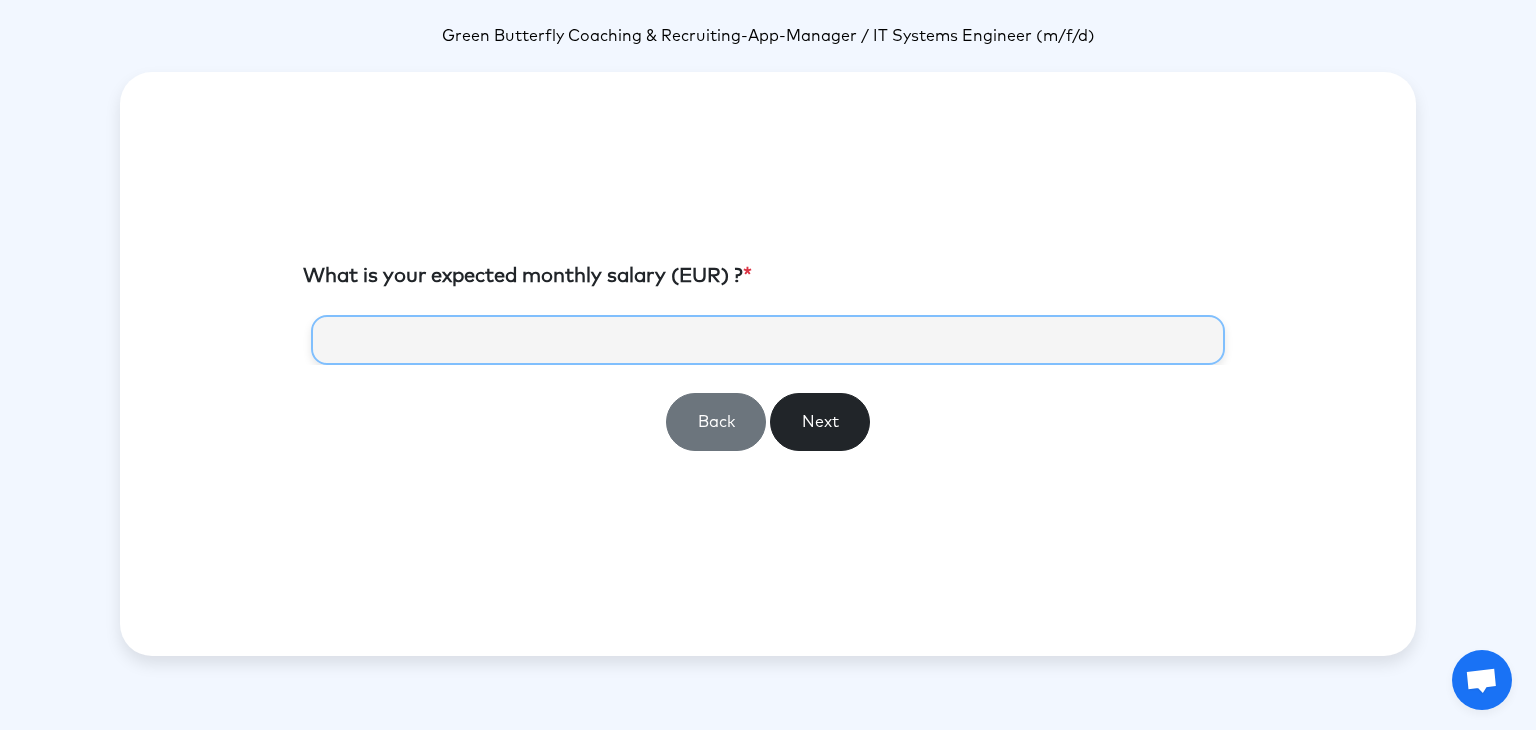 drag, startPoint x: 692, startPoint y: 321, endPoint x: 643, endPoint y: 351, distance: 57.45433 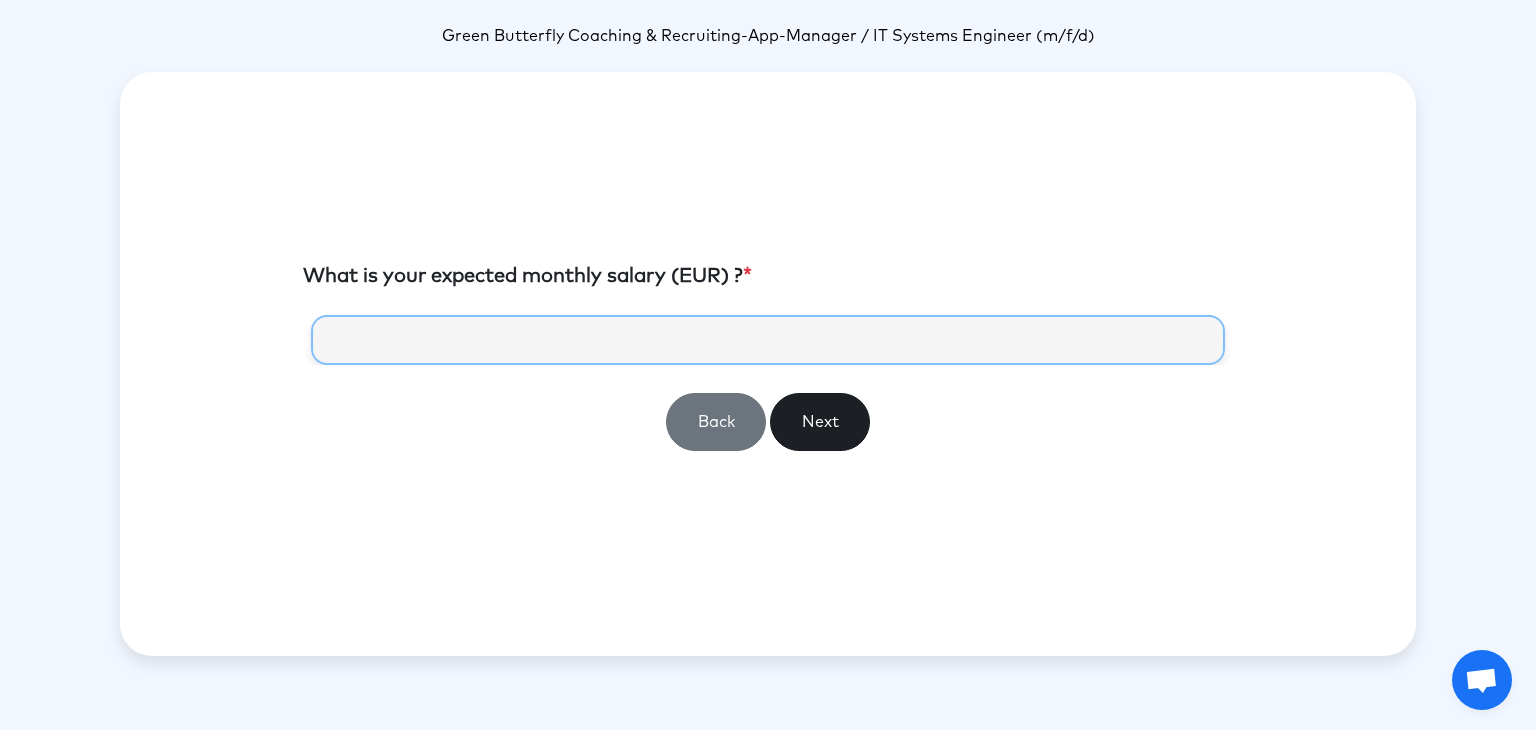 type on "*****" 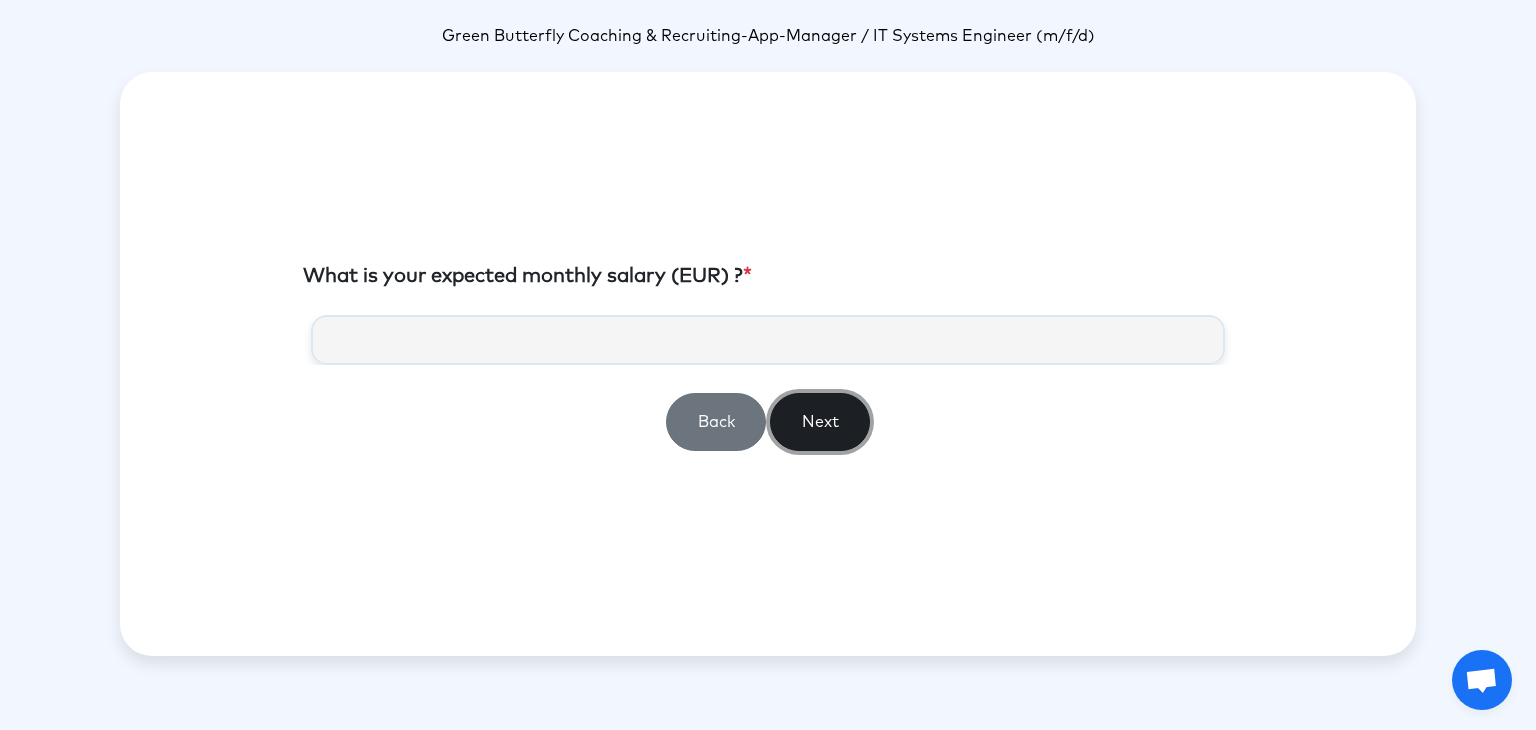 click on "Next" at bounding box center (820, 422) 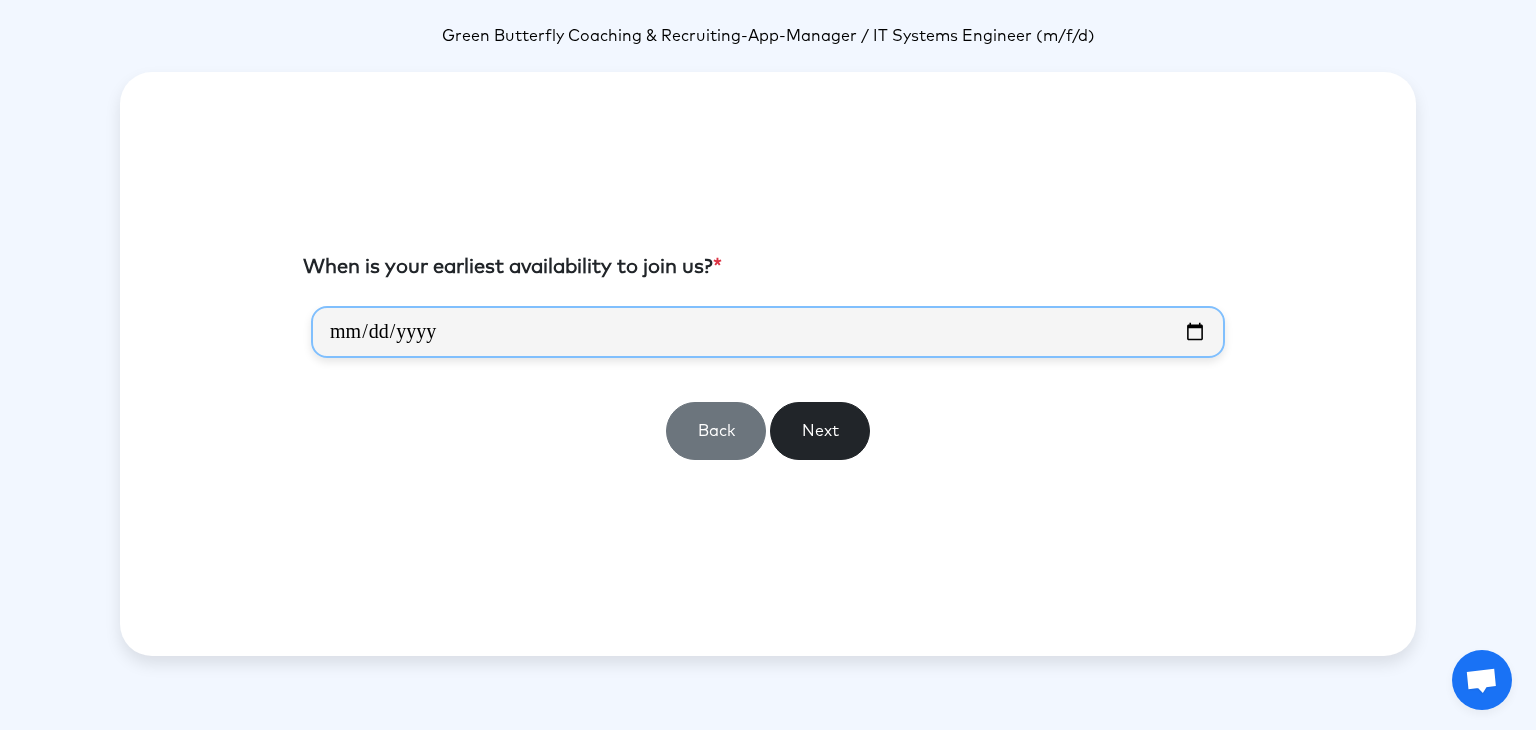 click at bounding box center (768, 332) 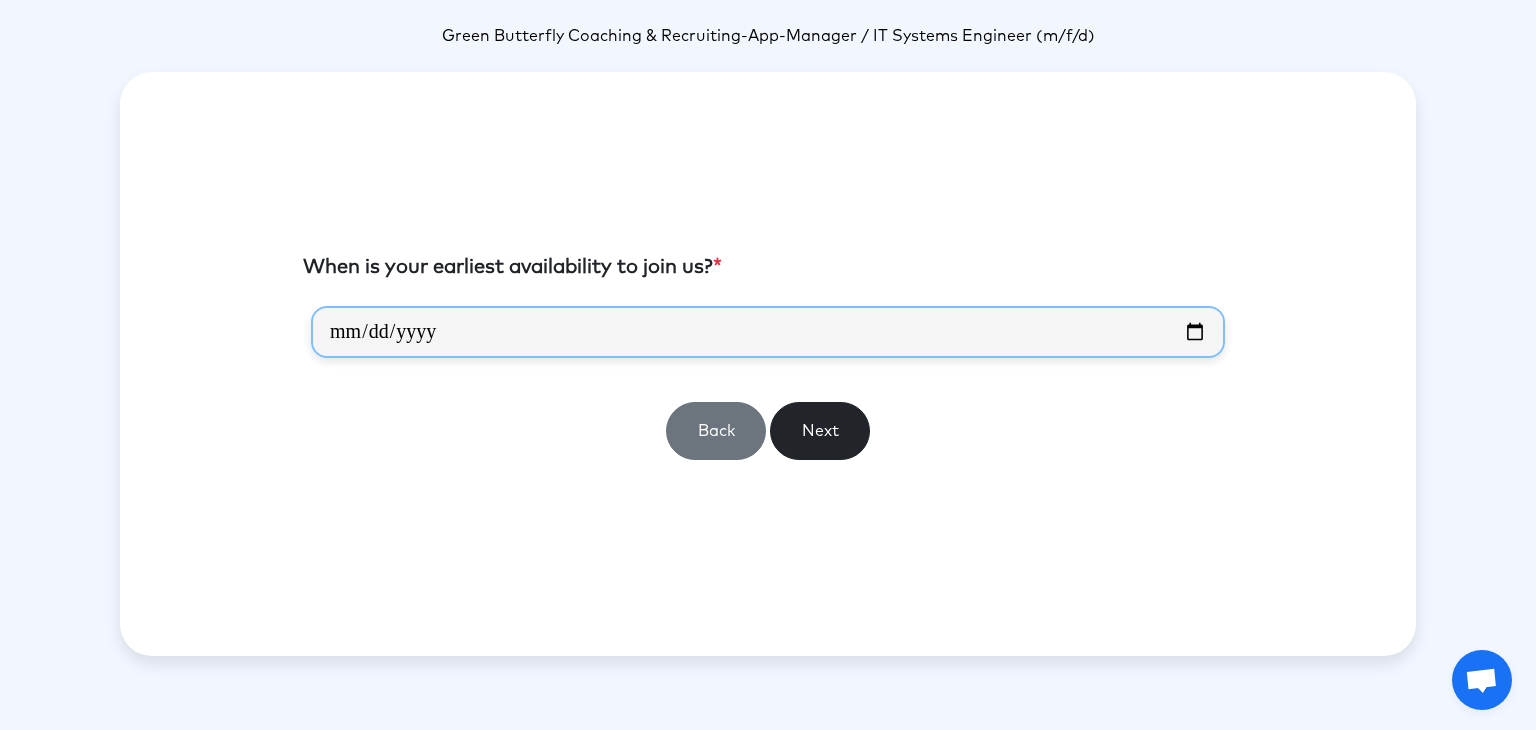 click at bounding box center (768, 332) 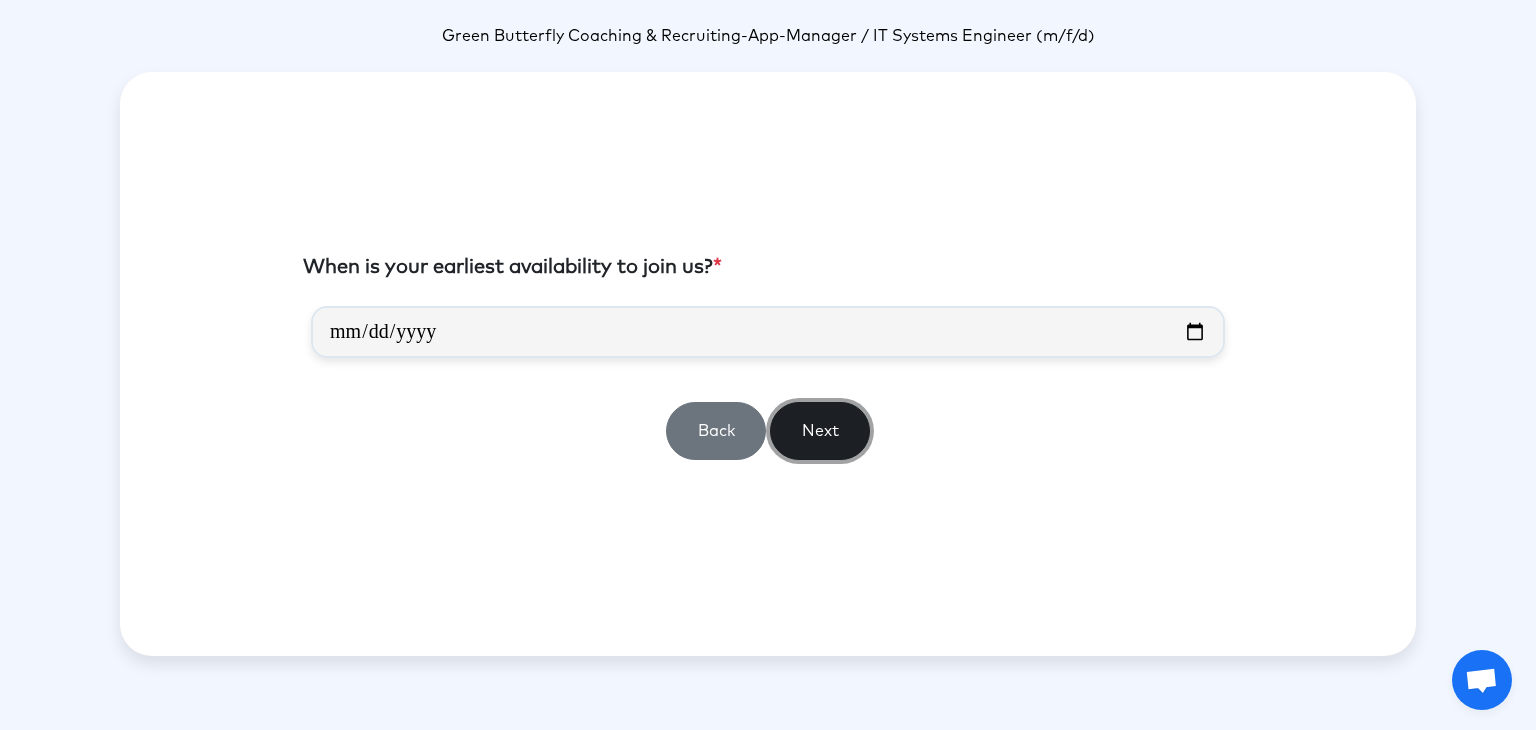 click on "Next" at bounding box center [820, 431] 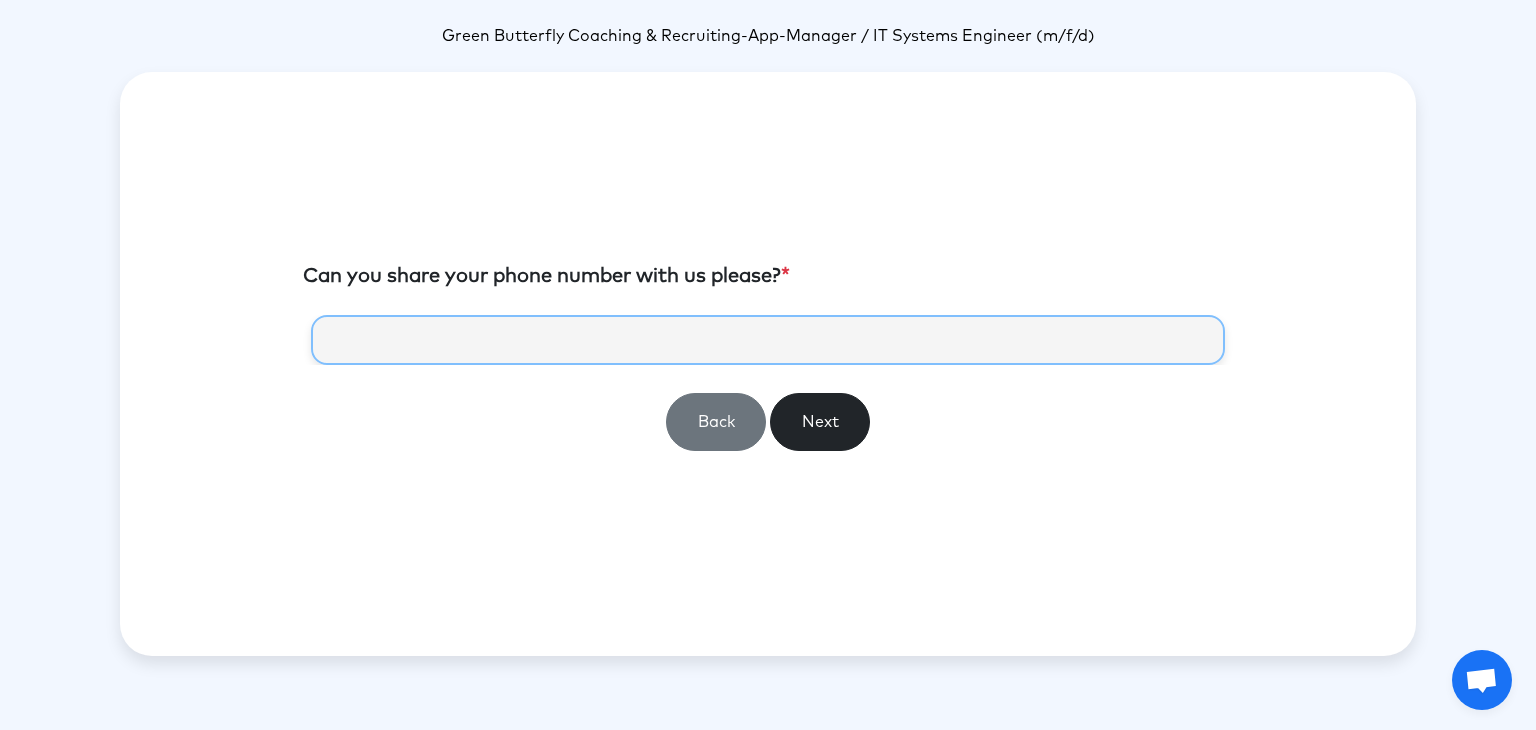 click at bounding box center (768, 340) 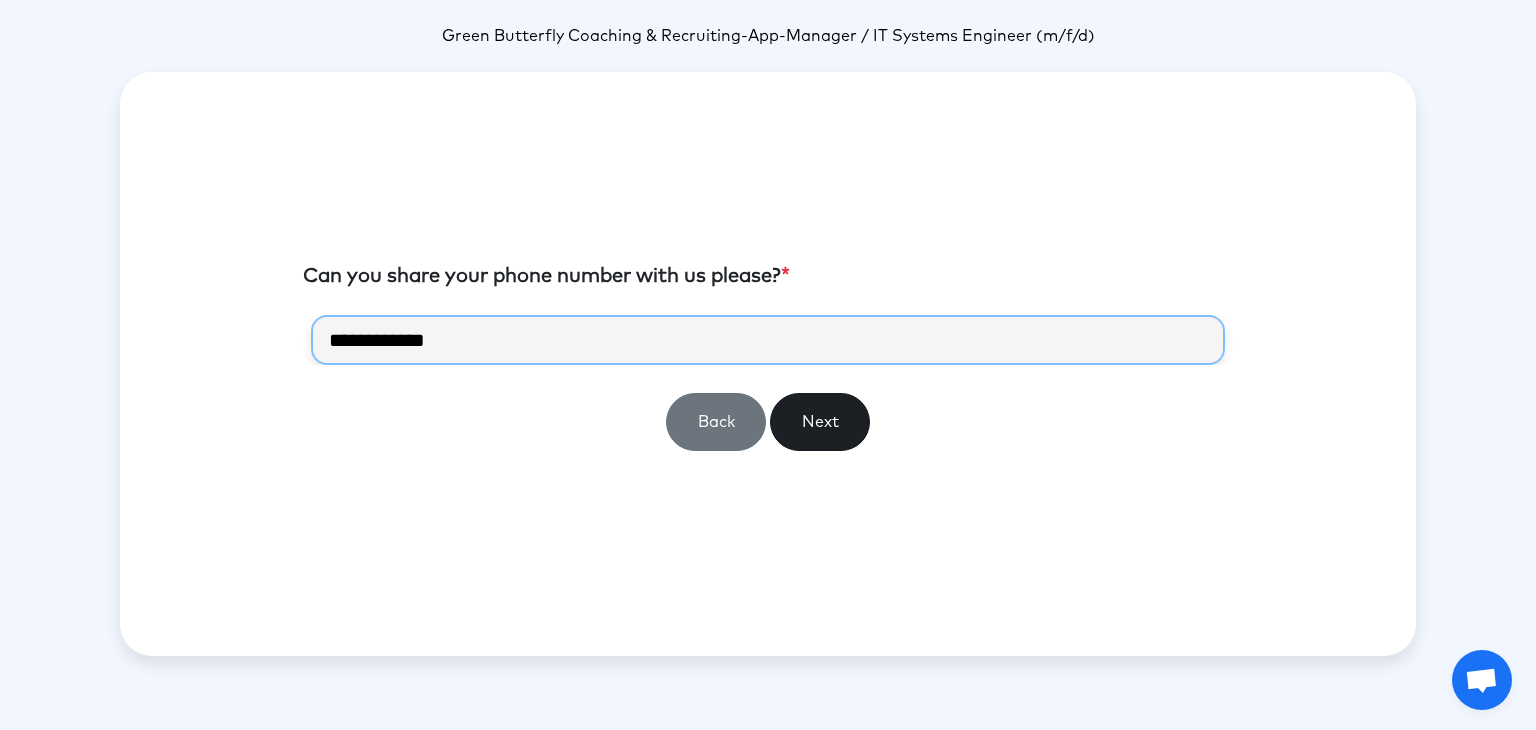 type on "**********" 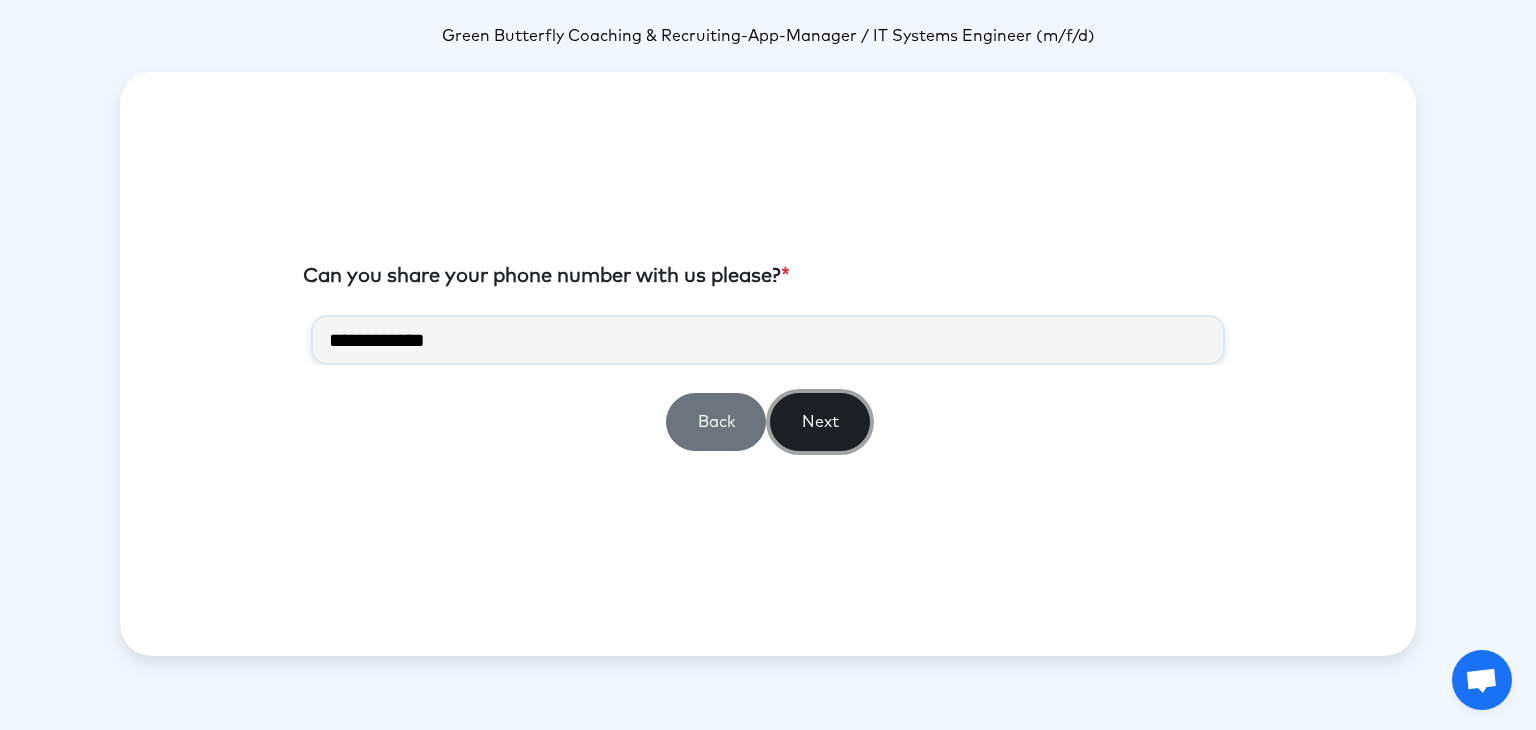 click on "Next" at bounding box center [820, 422] 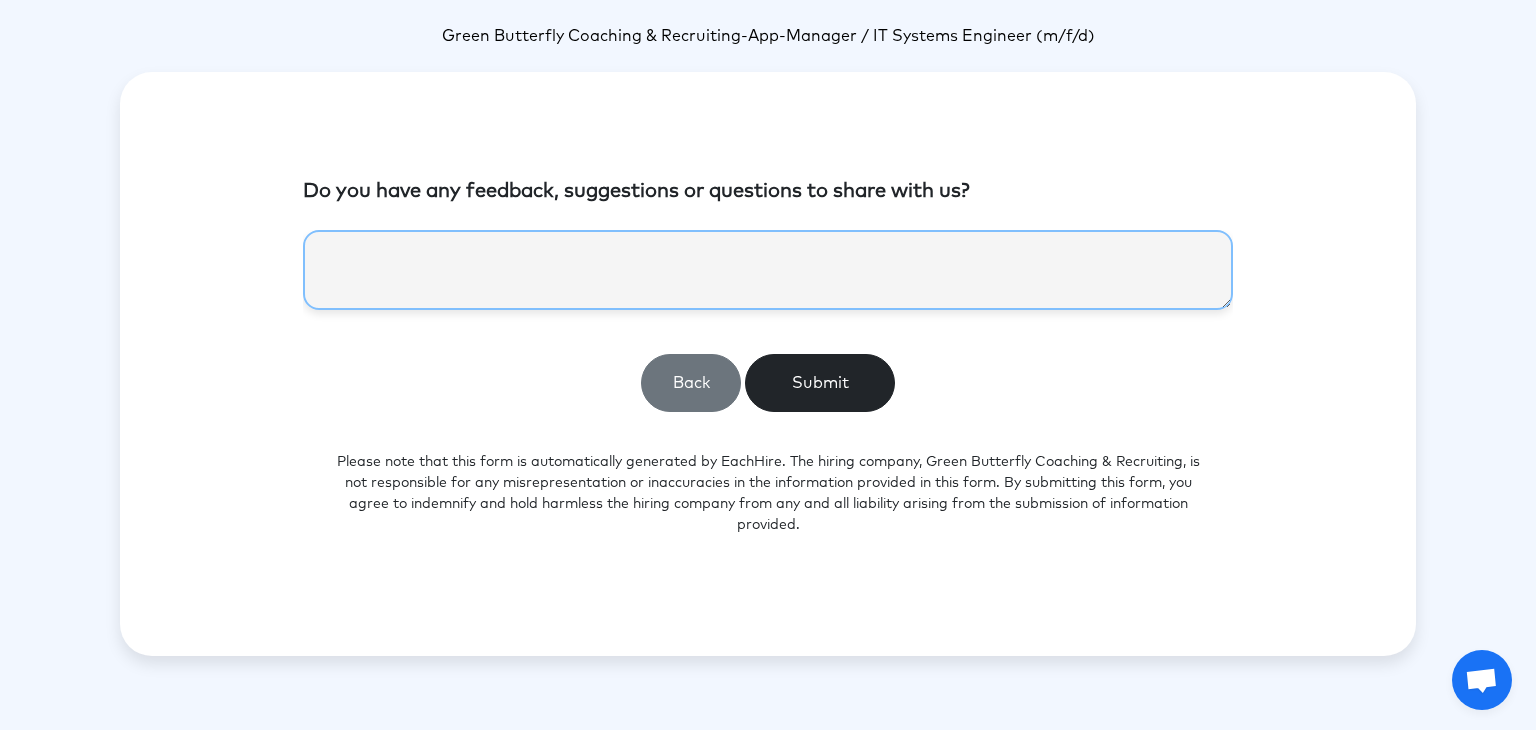 click at bounding box center (768, 270) 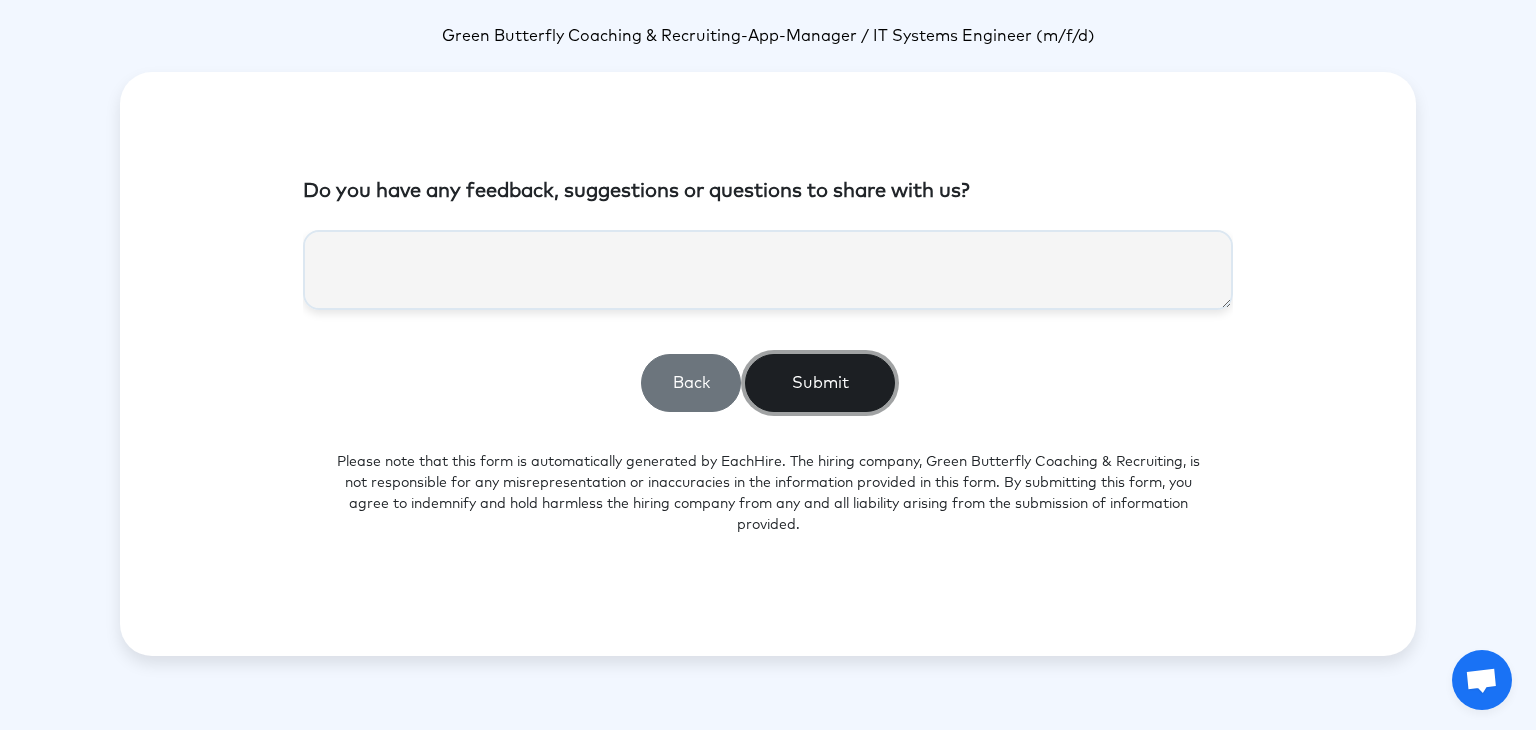 click on "Submit" at bounding box center [820, 383] 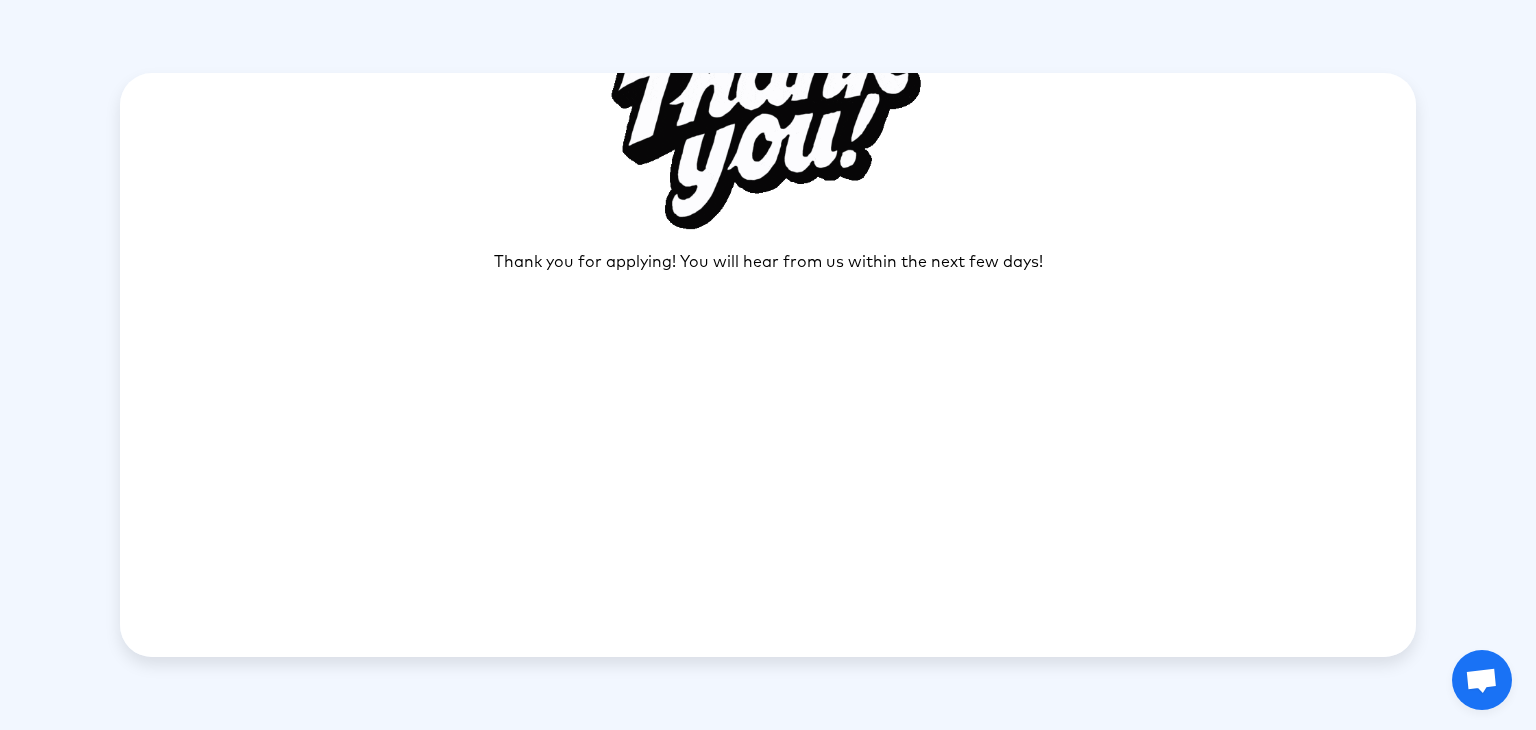 scroll, scrollTop: 0, scrollLeft: 0, axis: both 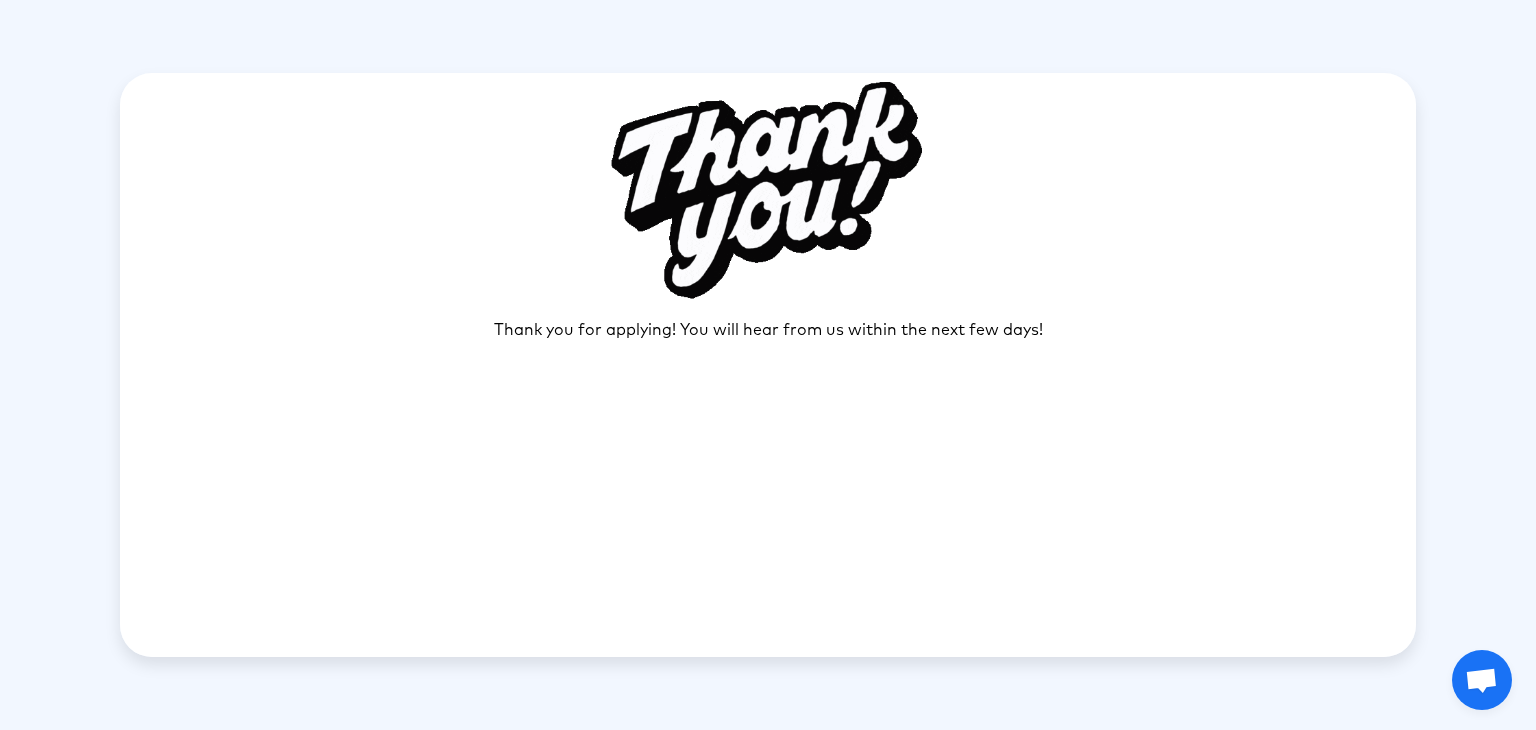 click on "Thank you for applying! You will hear from us within the next few days!" at bounding box center [768, 346] 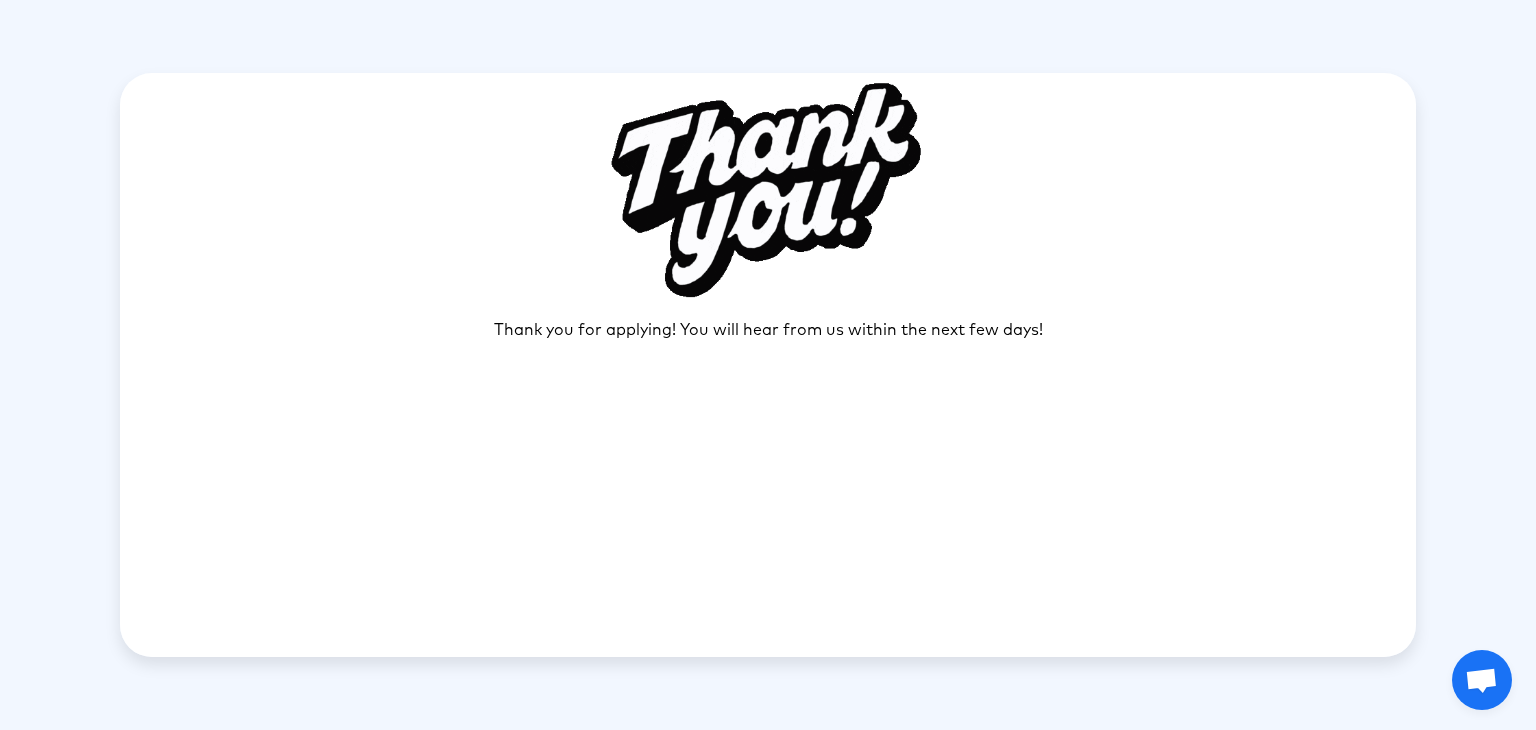 click at bounding box center [768, 187] 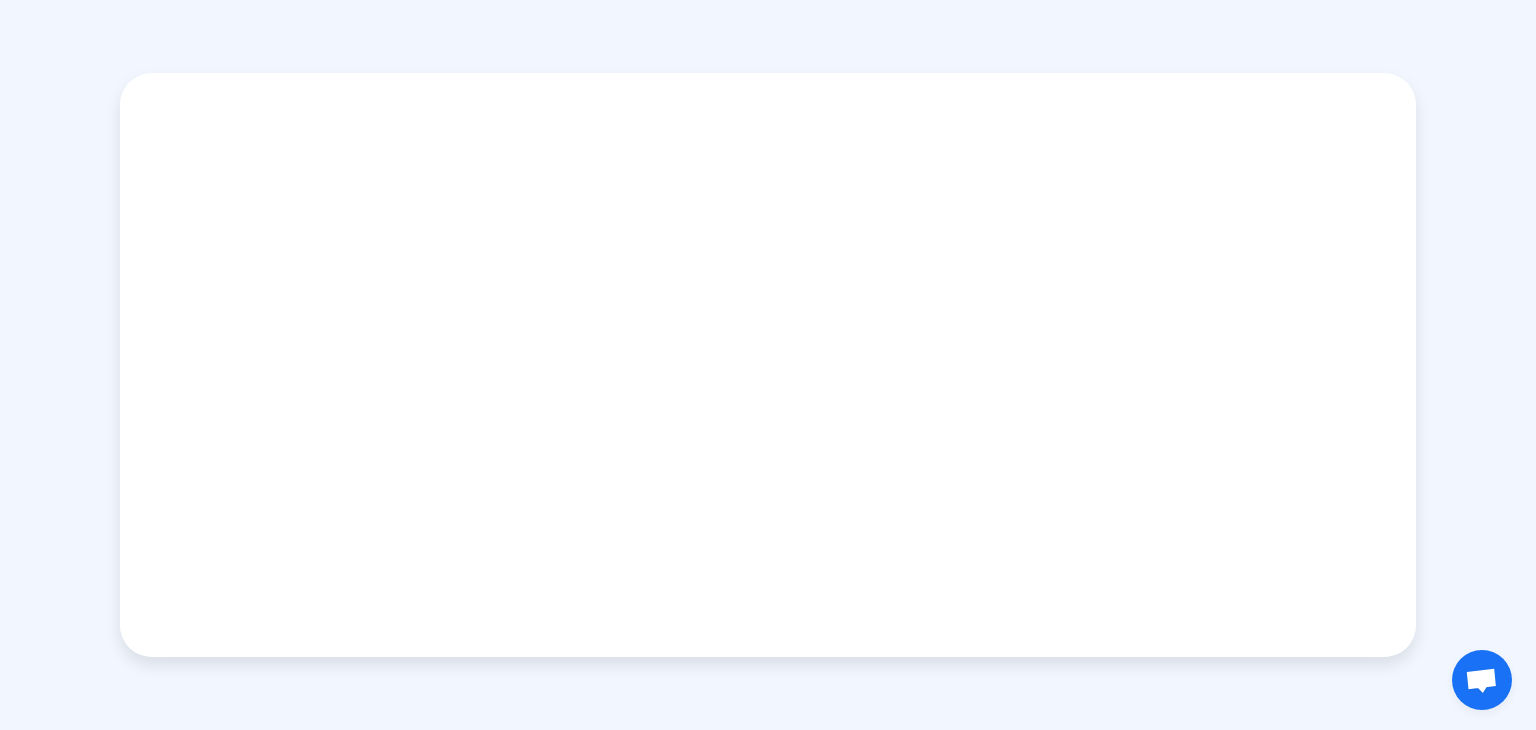 scroll, scrollTop: 0, scrollLeft: 0, axis: both 